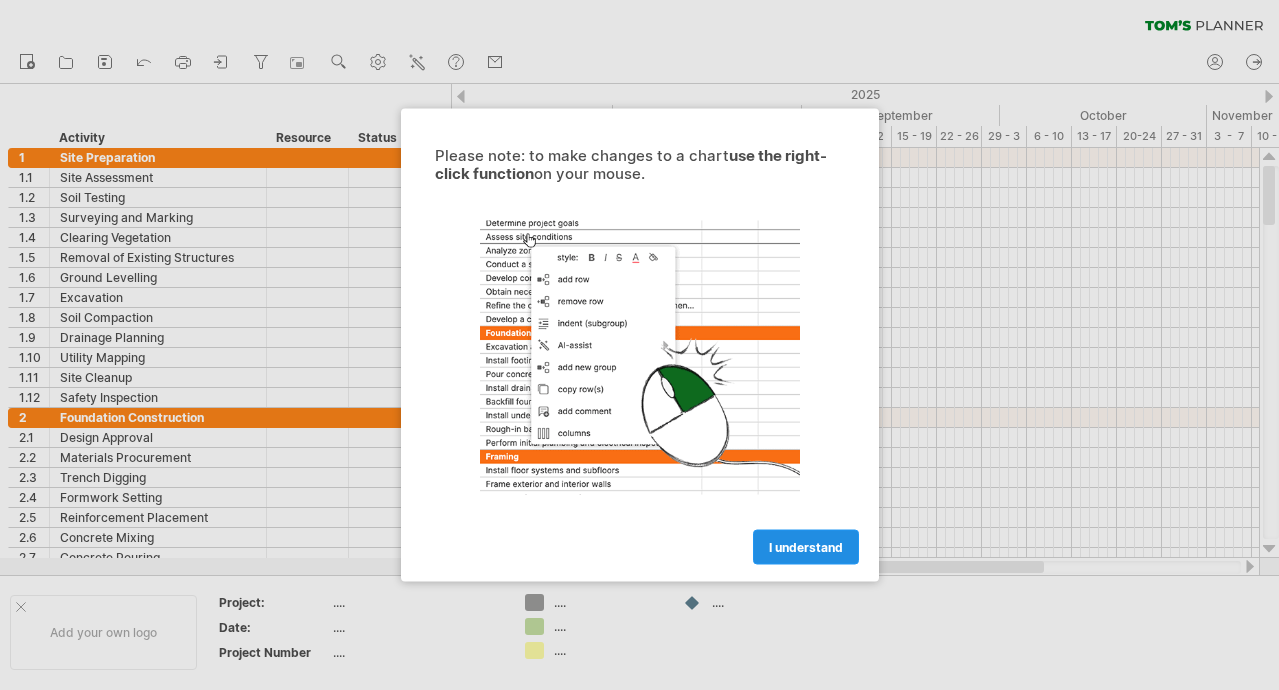 scroll, scrollTop: 0, scrollLeft: 0, axis: both 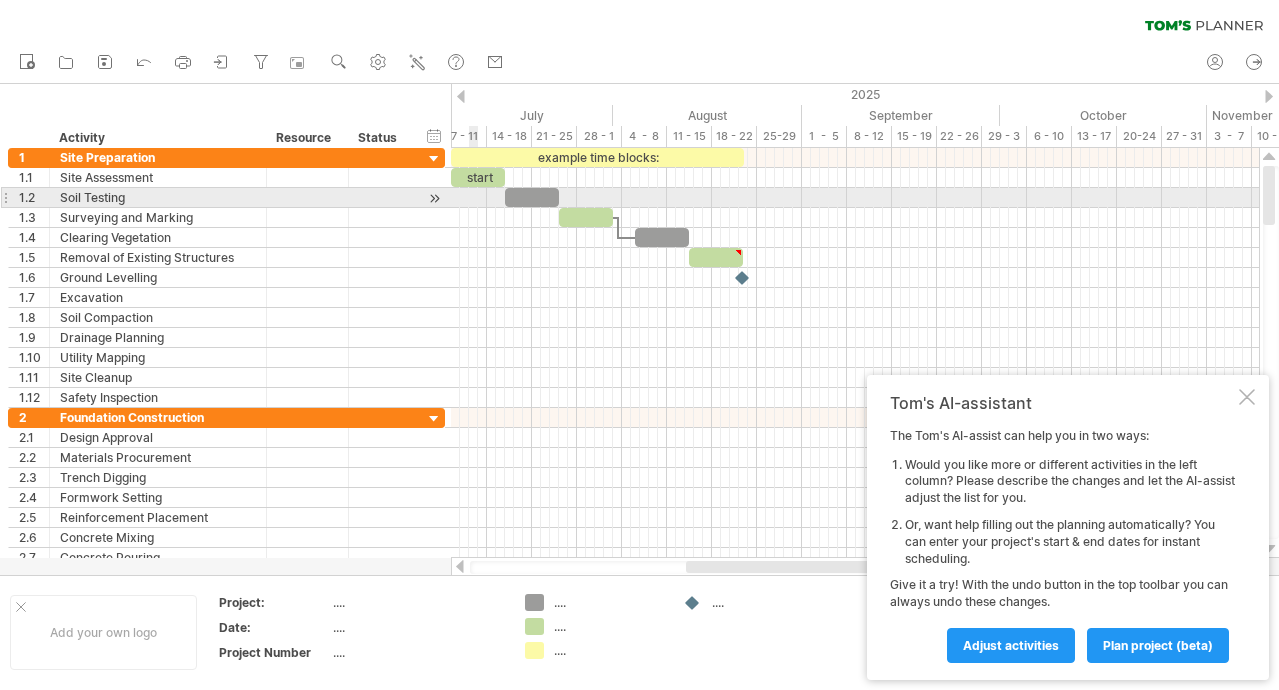 click at bounding box center (855, 198) 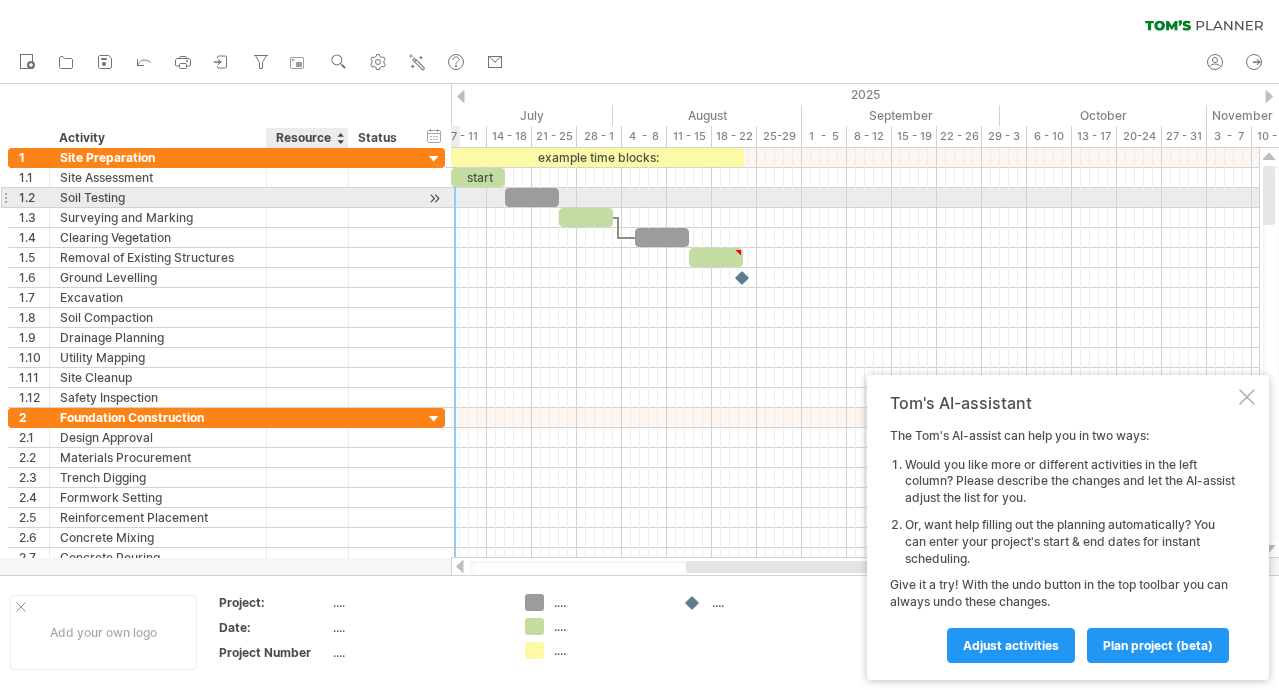 click at bounding box center [264, 198] 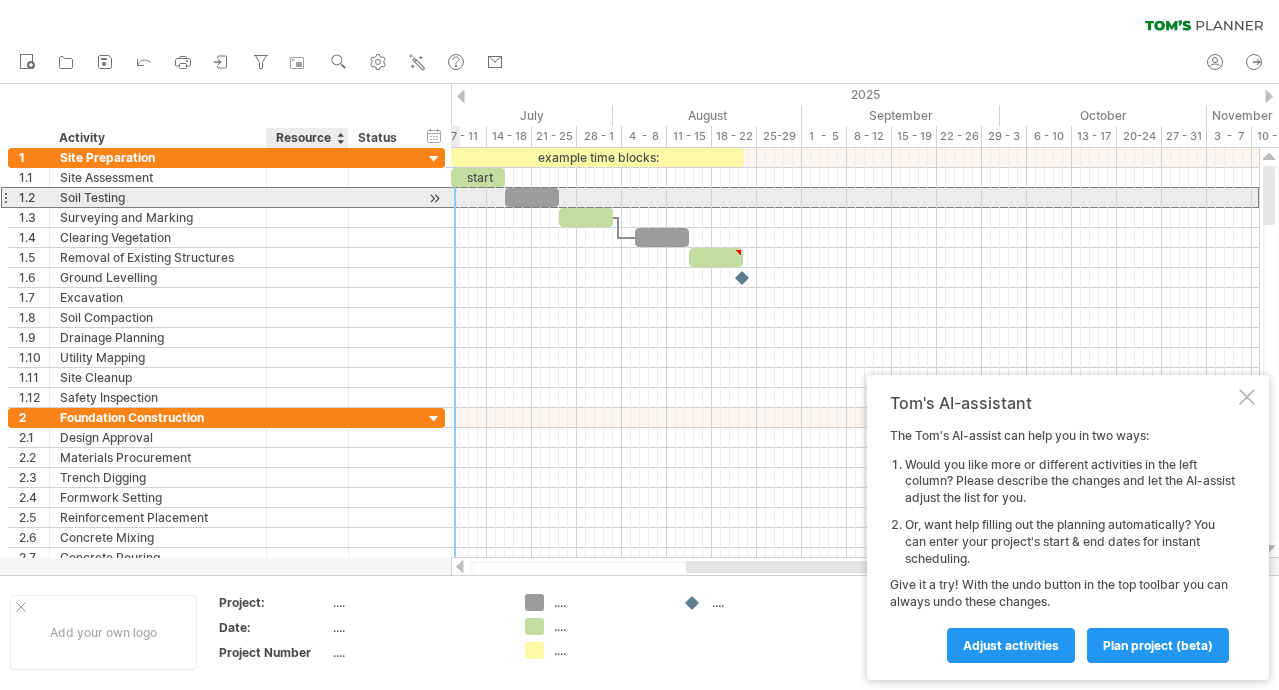 click at bounding box center (158, 197) 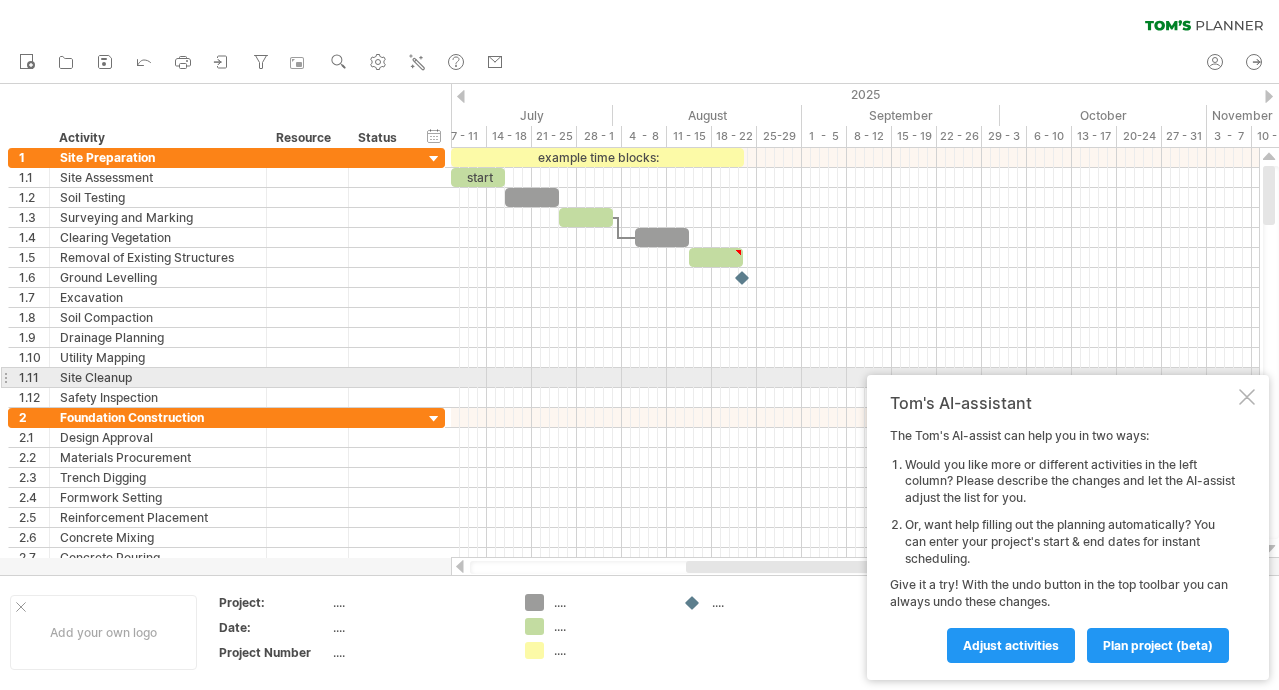 click on "Tom's AI-assistant The Tom's AI-assist can help you in two ways: Would you like more or different activities in the left column? Please describe the changes and let the AI-assist adjust the list for you. Or, want help filling out the planning automatically? You can enter your project's start & end dates for instant scheduling. Give it a try! With the undo button in the top toolbar you can always undo these changes. Adjust activities    plan project (beta)" at bounding box center [1068, 527] 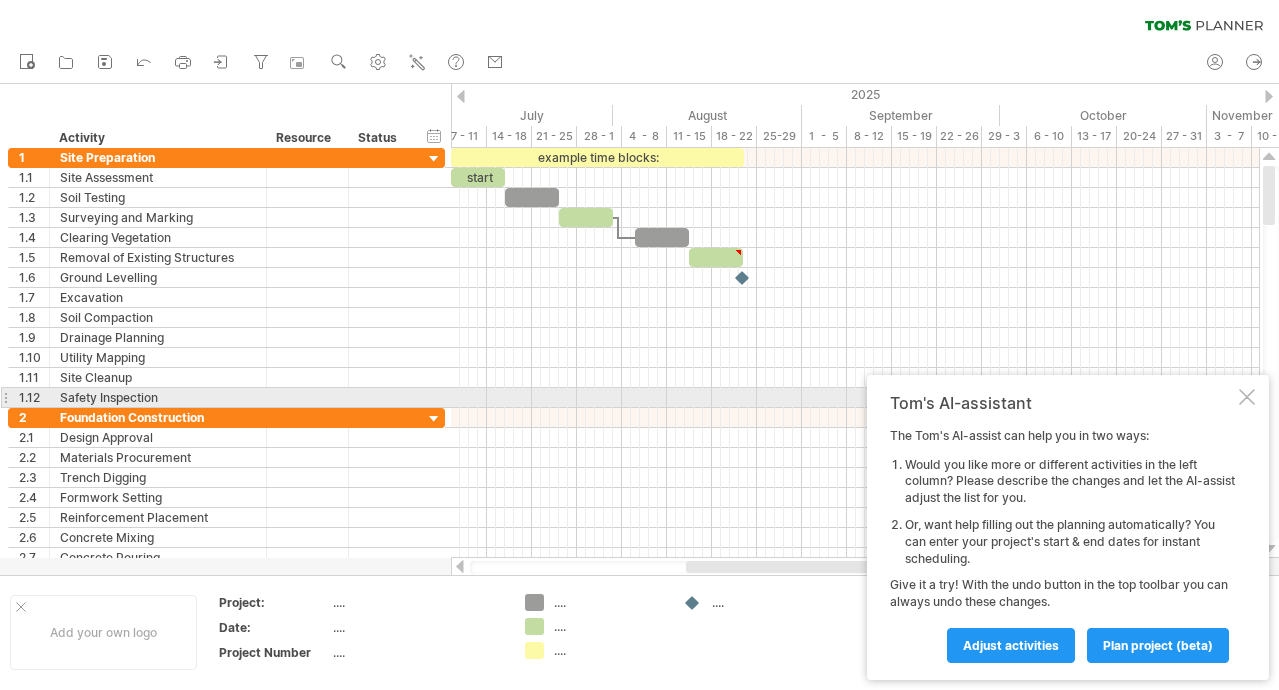 click on "Tom's AI-assistant The Tom's AI-assist can help you in two ways: Would you like more or different activities in the left column? Please describe the changes and let the AI-assist adjust the list for you. Or, want help filling out the planning automatically? You can enter your project's start & end dates for instant scheduling. Give it a try! With the undo button in the top toolbar you can always undo these changes. Adjust activities    plan project (beta)" at bounding box center (1068, 527) 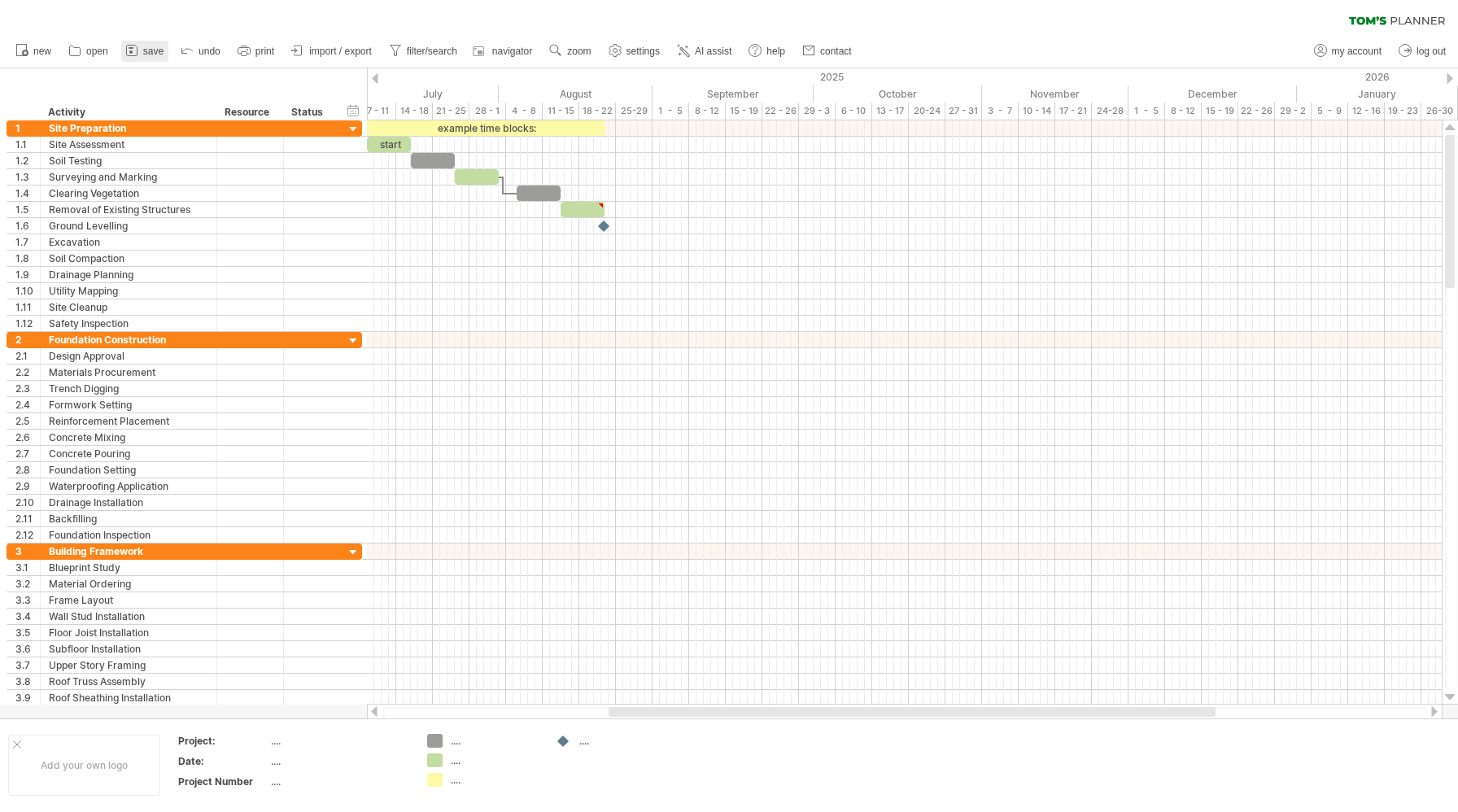 click on "save" at bounding box center [153, 51] 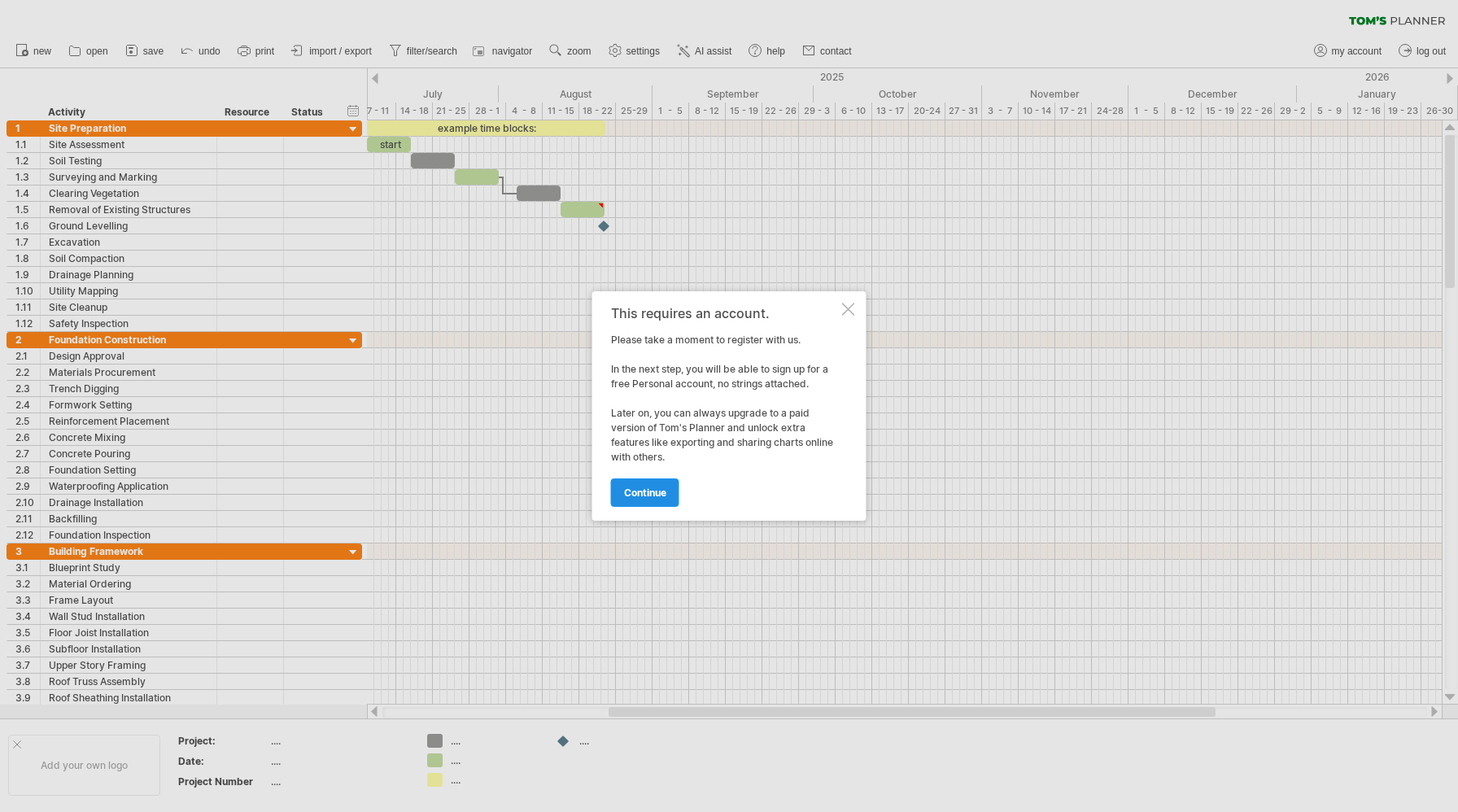 click on "continue" at bounding box center (645, 492) 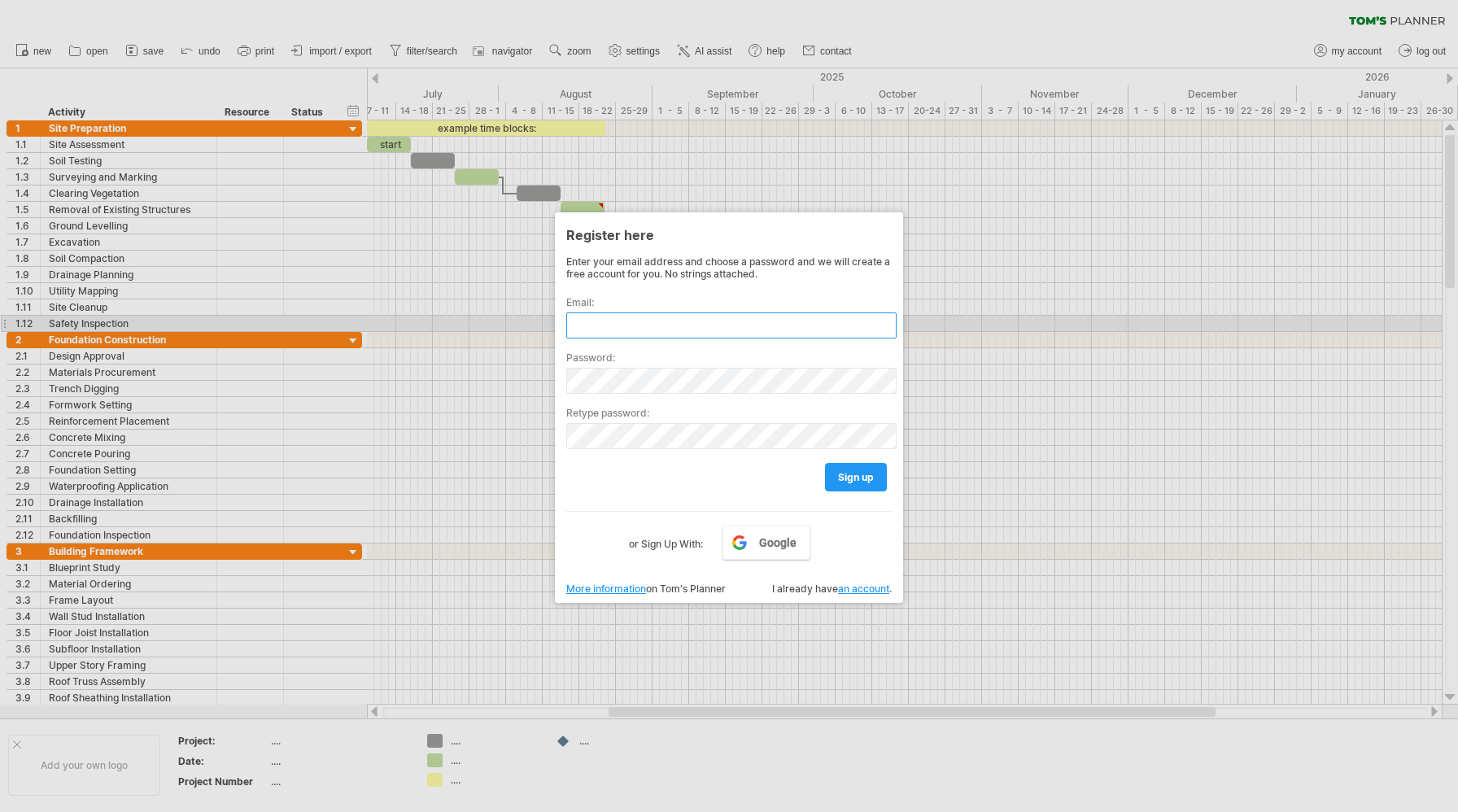 click at bounding box center [731, 325] 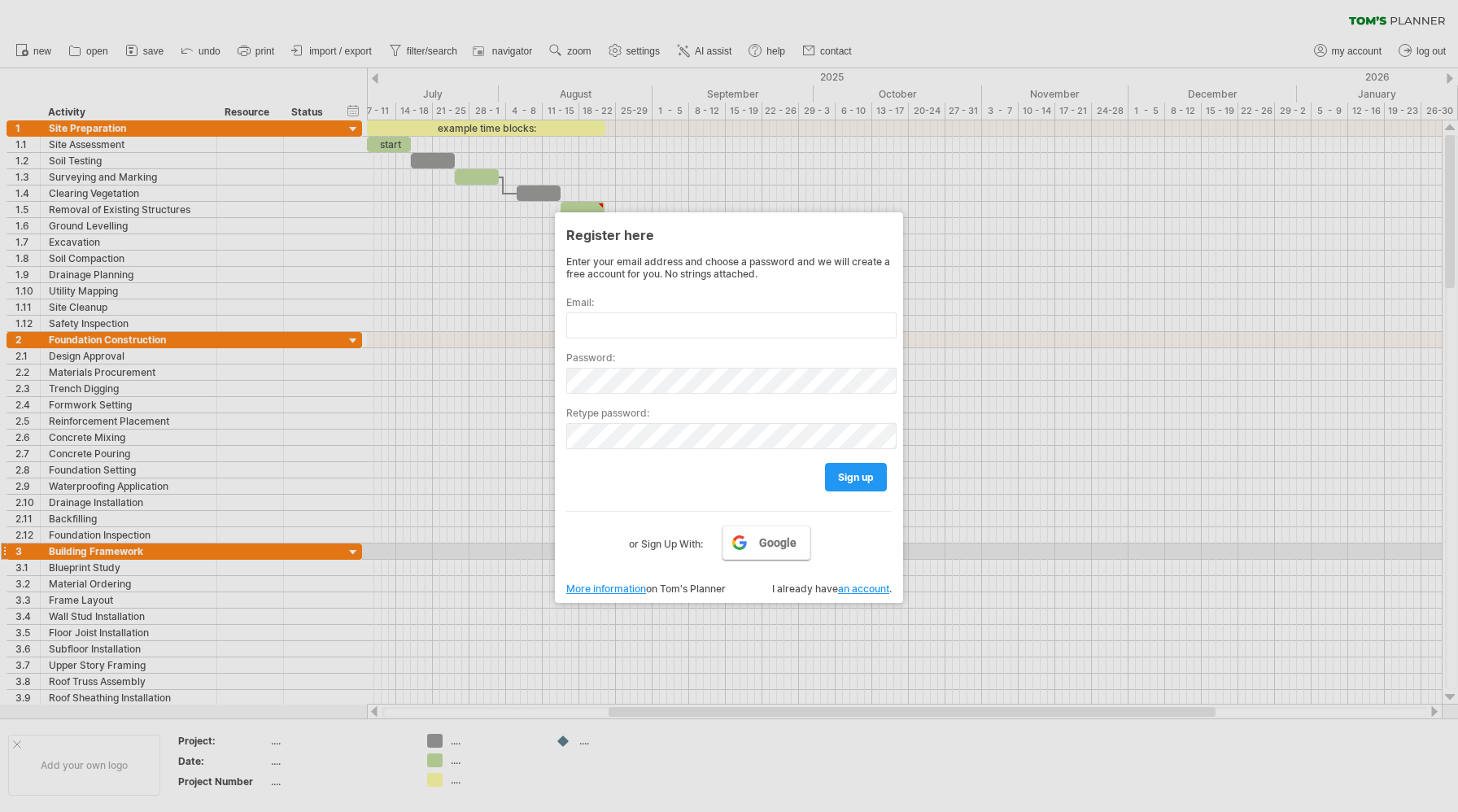 click on "Google" at bounding box center (766, 543) 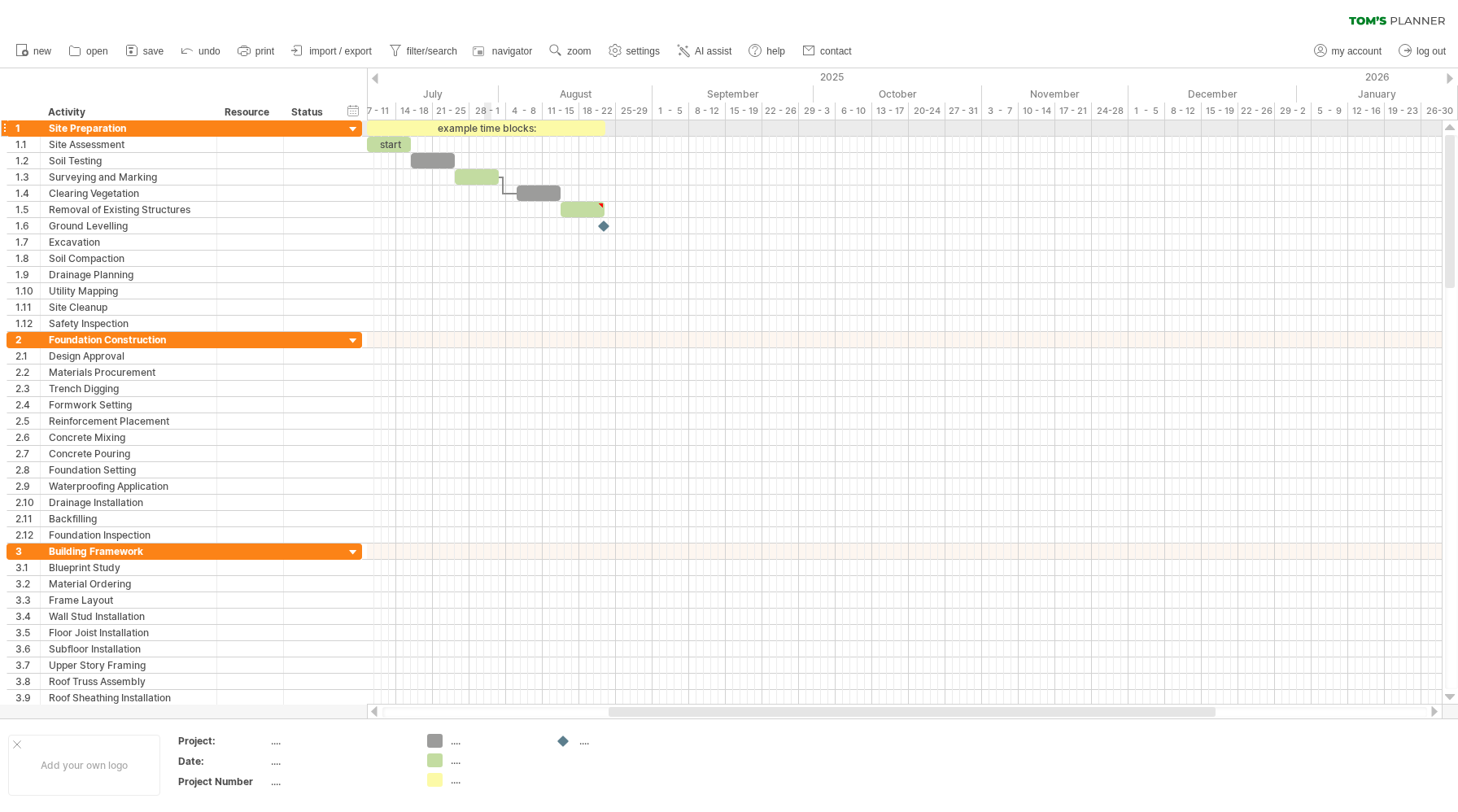 click on "example time blocks:" at bounding box center (486, 128) 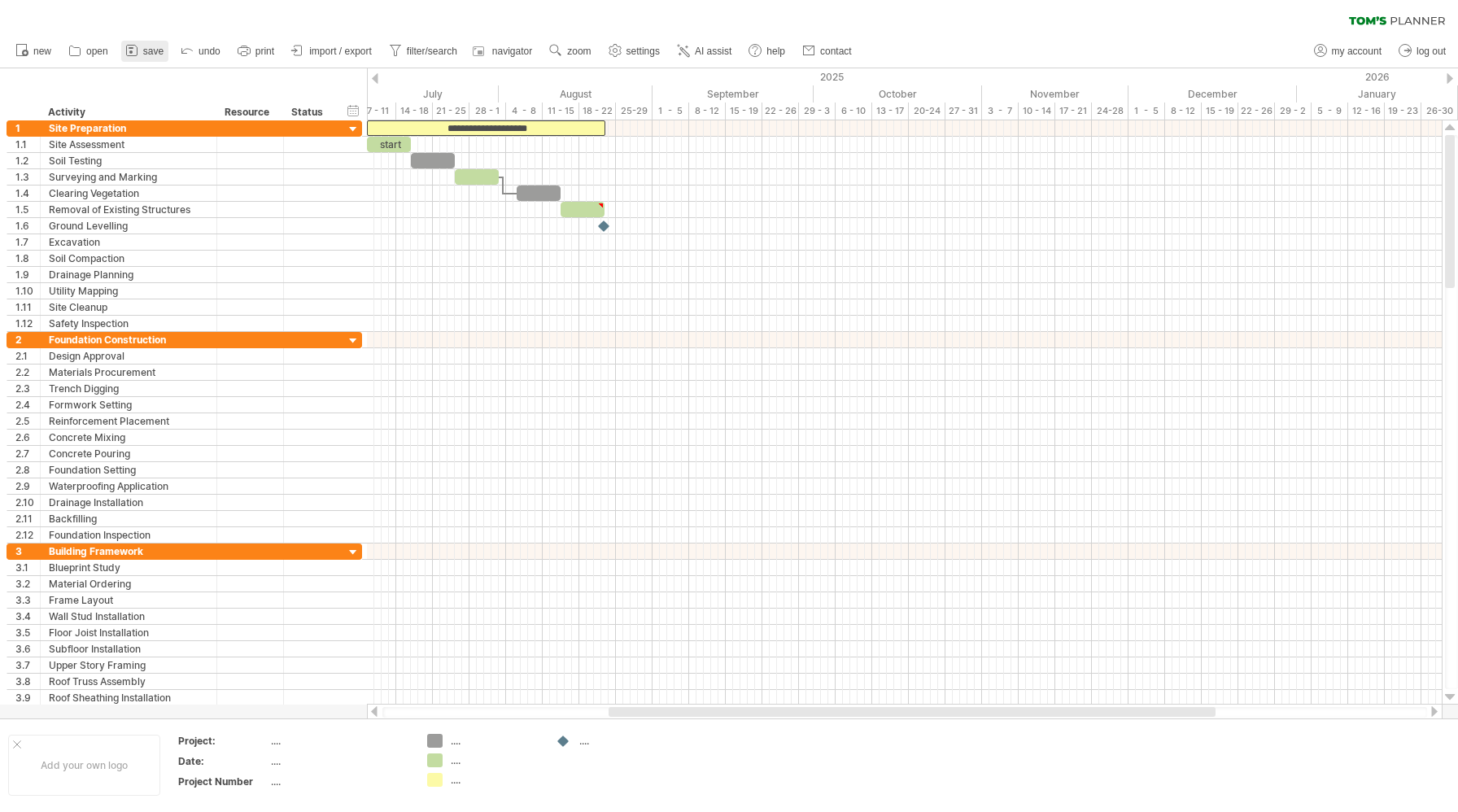 click on "save" at bounding box center (153, 51) 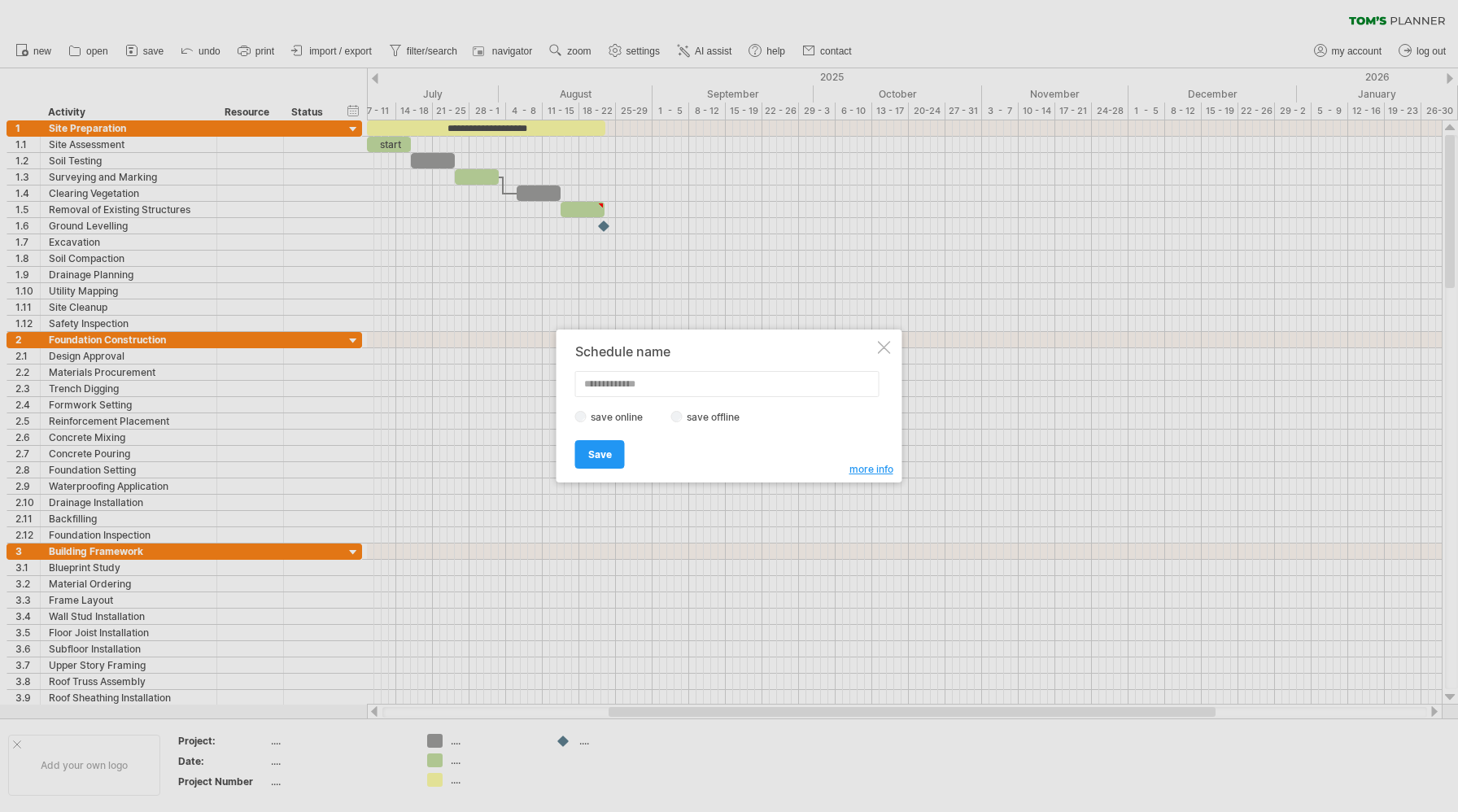 click on "more info" at bounding box center (871, 469) 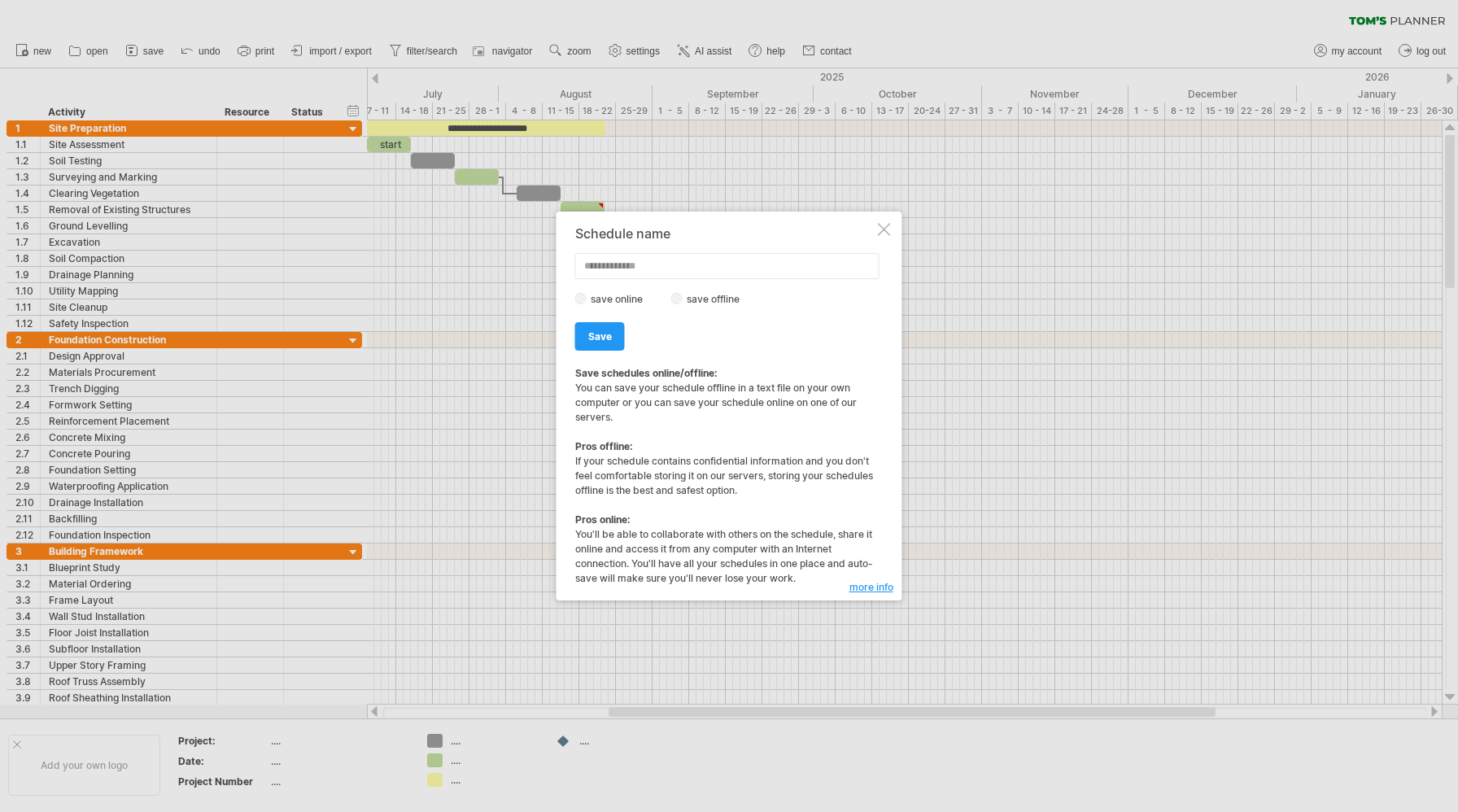 click on "Schedule name save online save offline more info Save Save Save schedules online/offline: You can save your schedule offline in a text file on your own computer or you can save your schedule online on one of our servers. Pros offline: If your schedule contains confidential information and you don't feel comfortable storing it on our servers, storing your schedules offline is the best and safest option. Pros online: You'll be able to collaborate with others on the schedule, share it online and access it from any computer with an Internet connection. You'll have all your schedules in one place and auto-save will make sure you'll never lose your work." at bounding box center [729, 406] 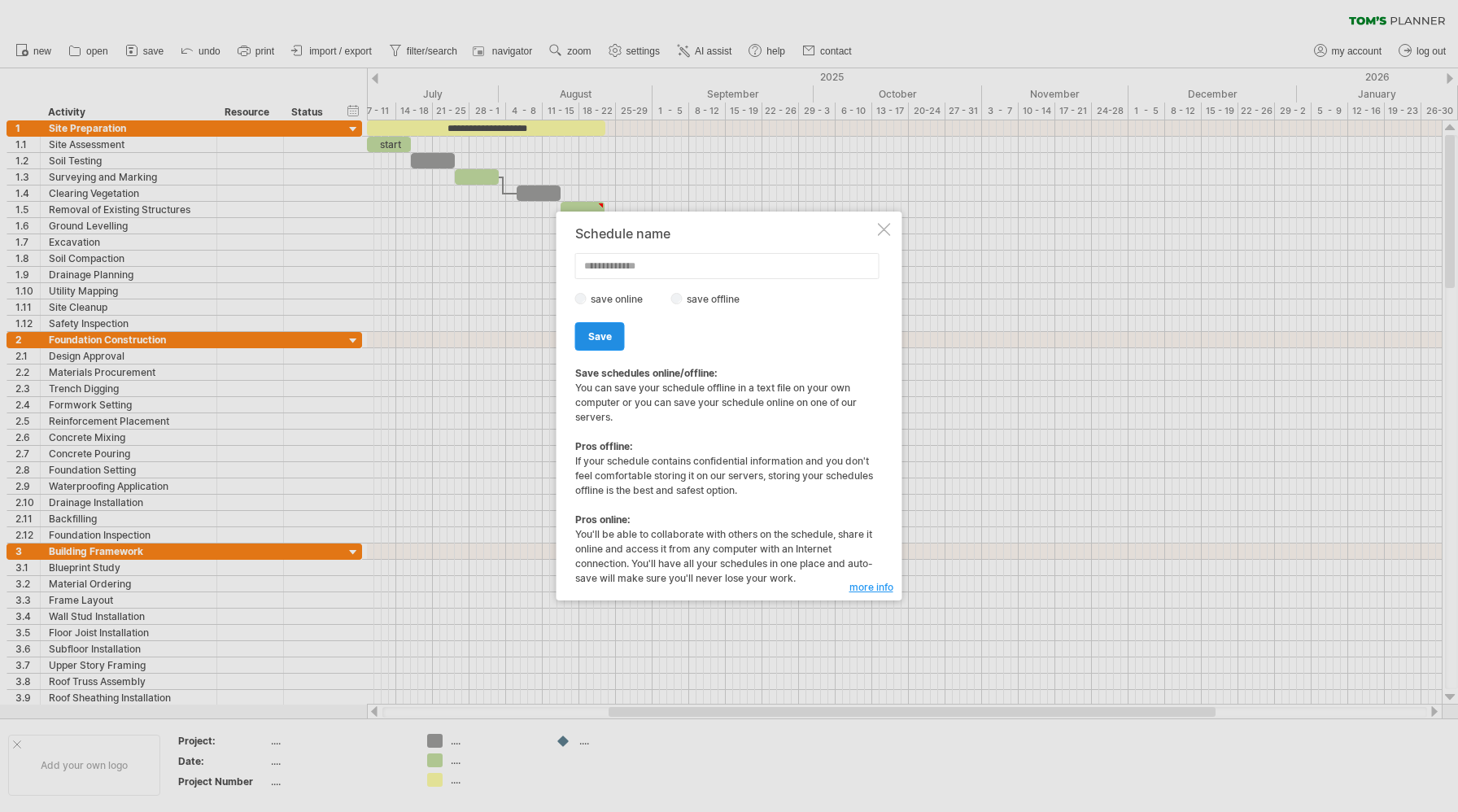 click on "Save" at bounding box center (600, 336) 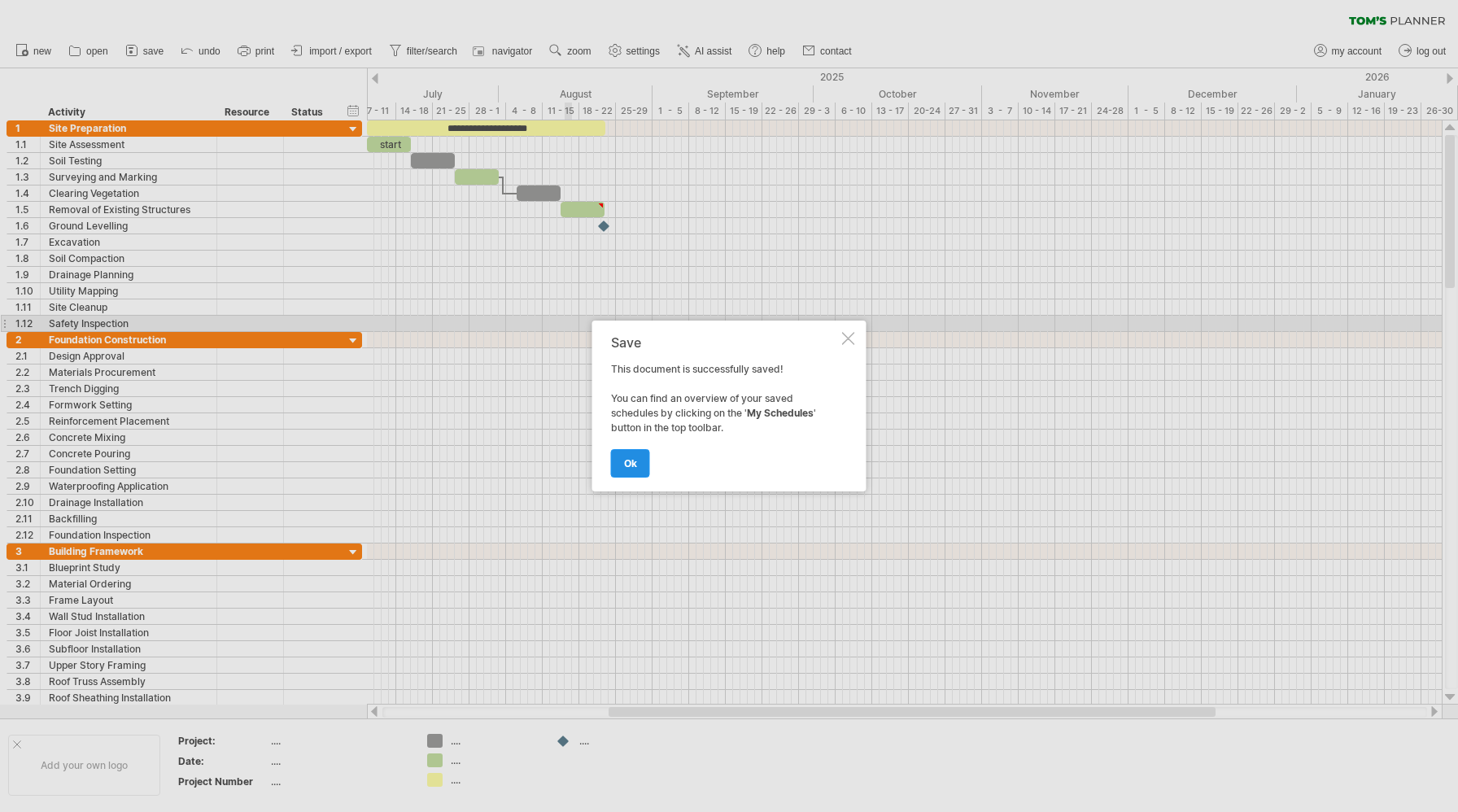 click on "ok" at bounding box center [631, 463] 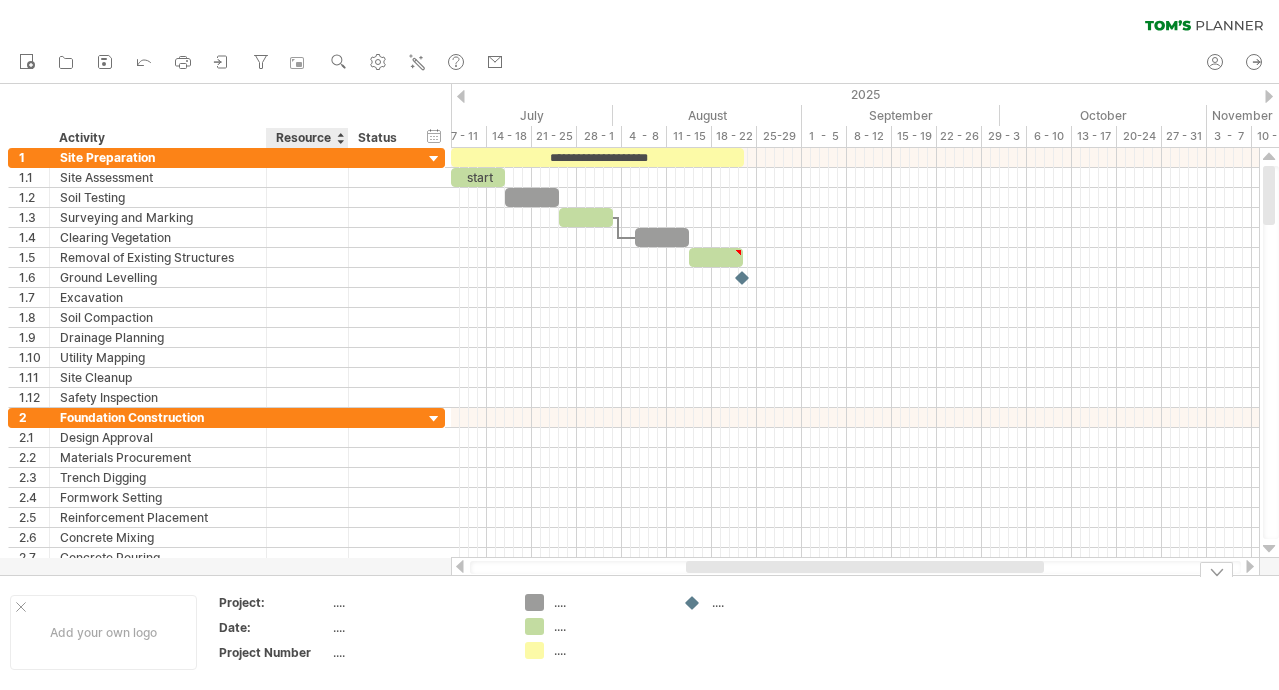 click on "Project:" at bounding box center (274, 602) 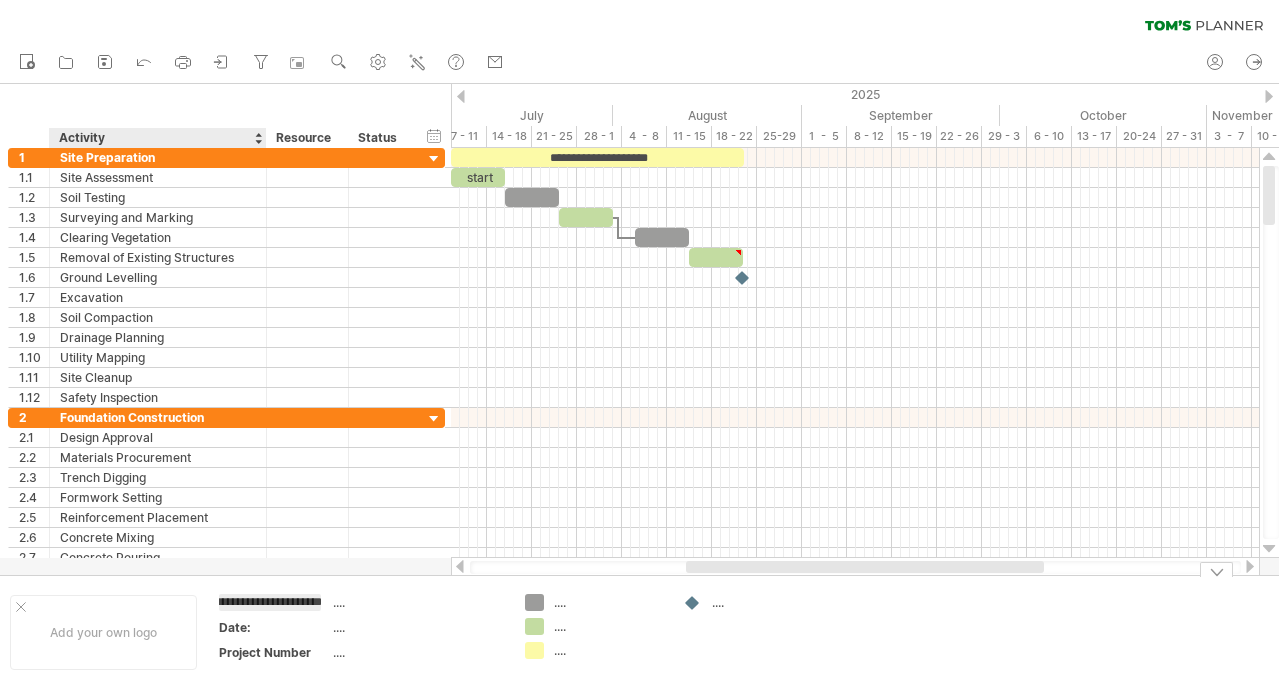 scroll, scrollTop: 0, scrollLeft: 22, axis: horizontal 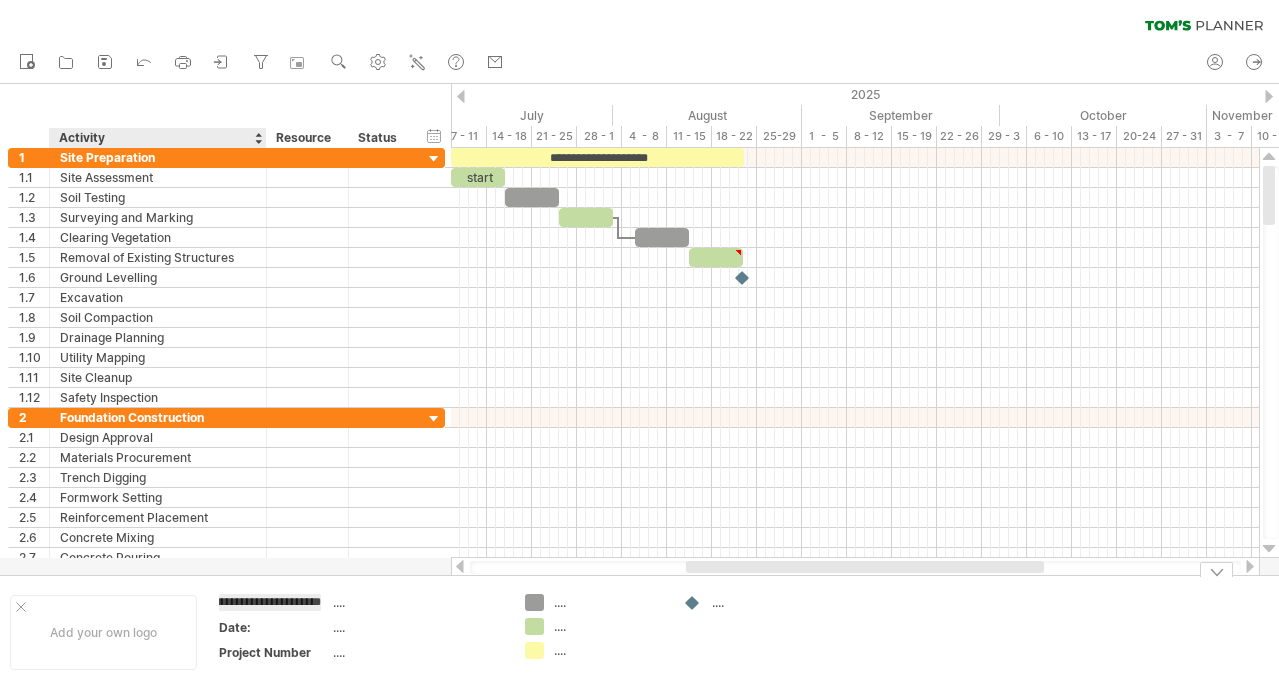 type on "**********" 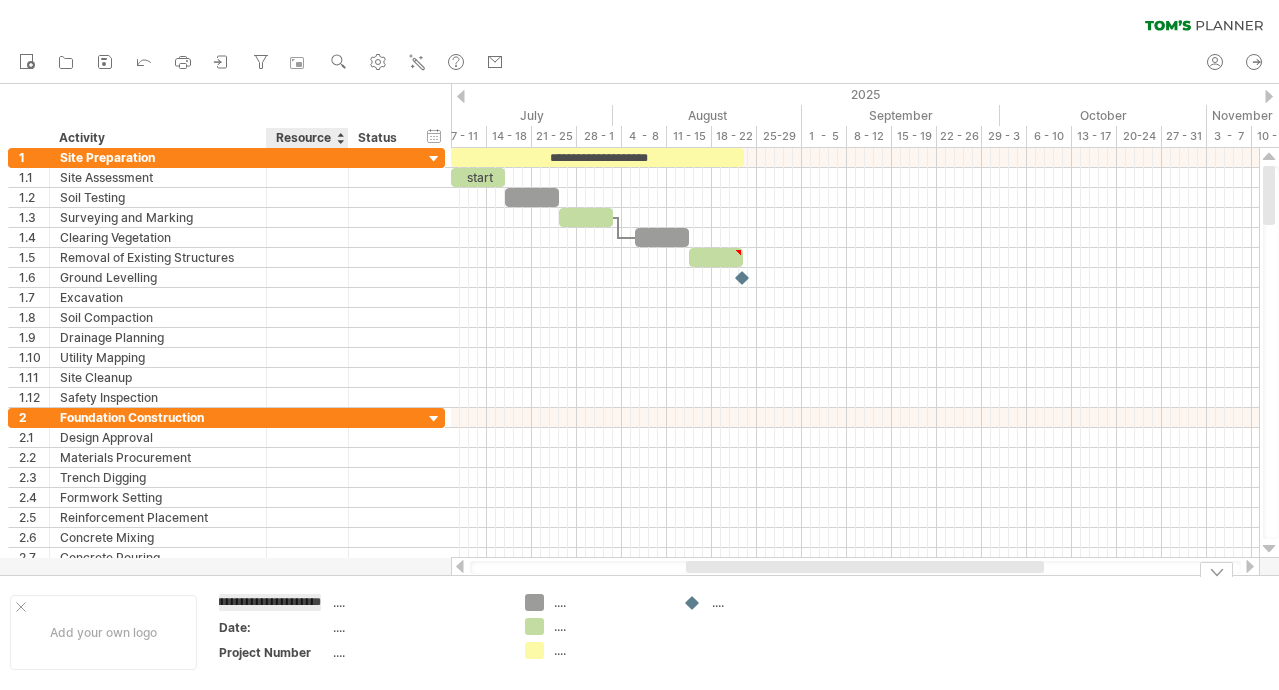 scroll, scrollTop: 0, scrollLeft: 32, axis: horizontal 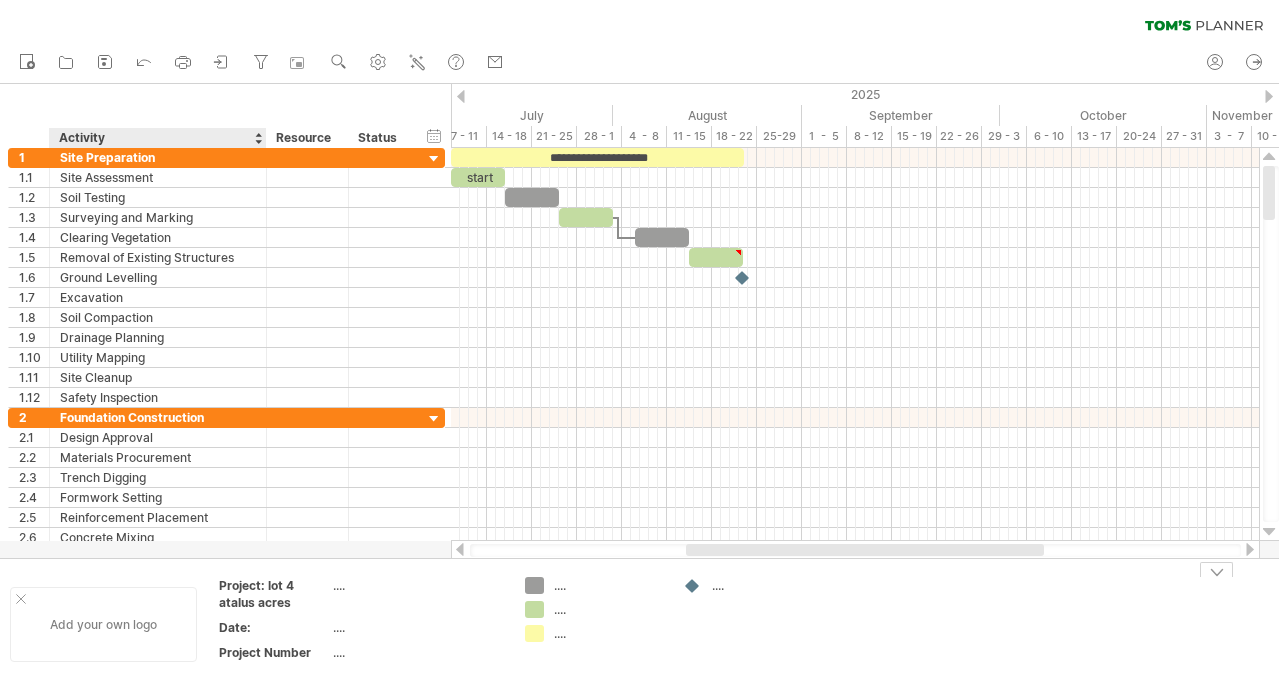 click on "Add your own logo" at bounding box center [103, 624] 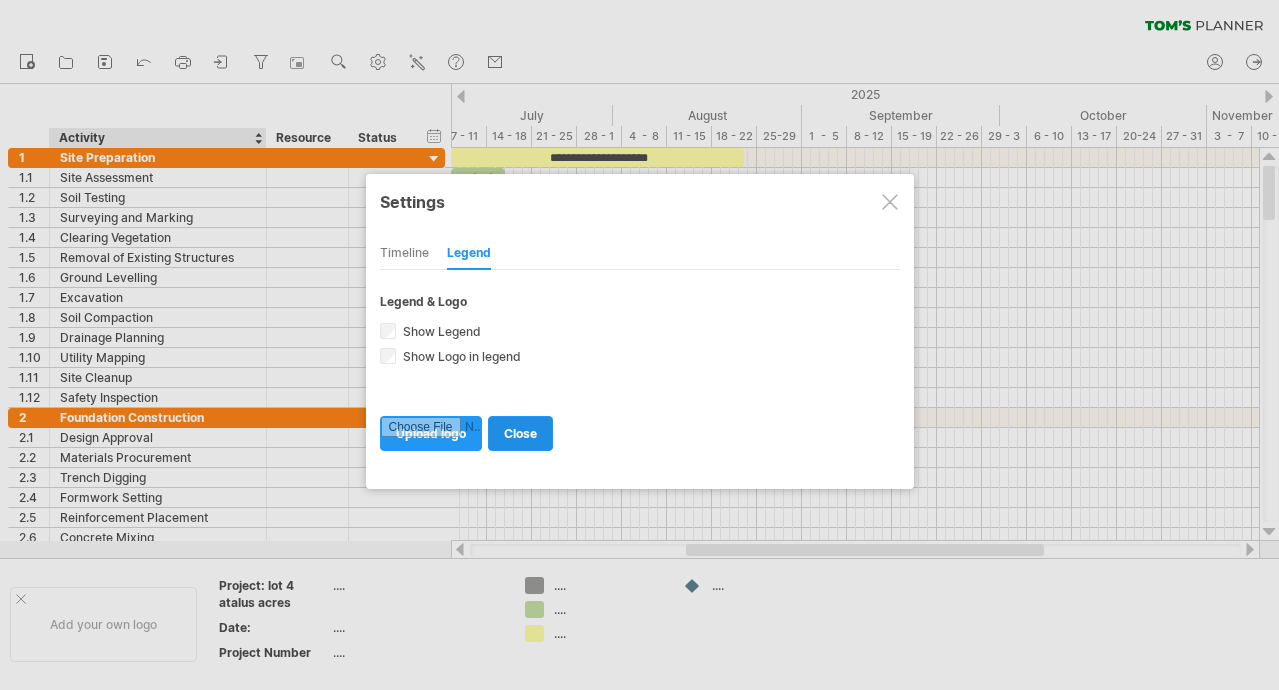 click on "close" at bounding box center [520, 433] 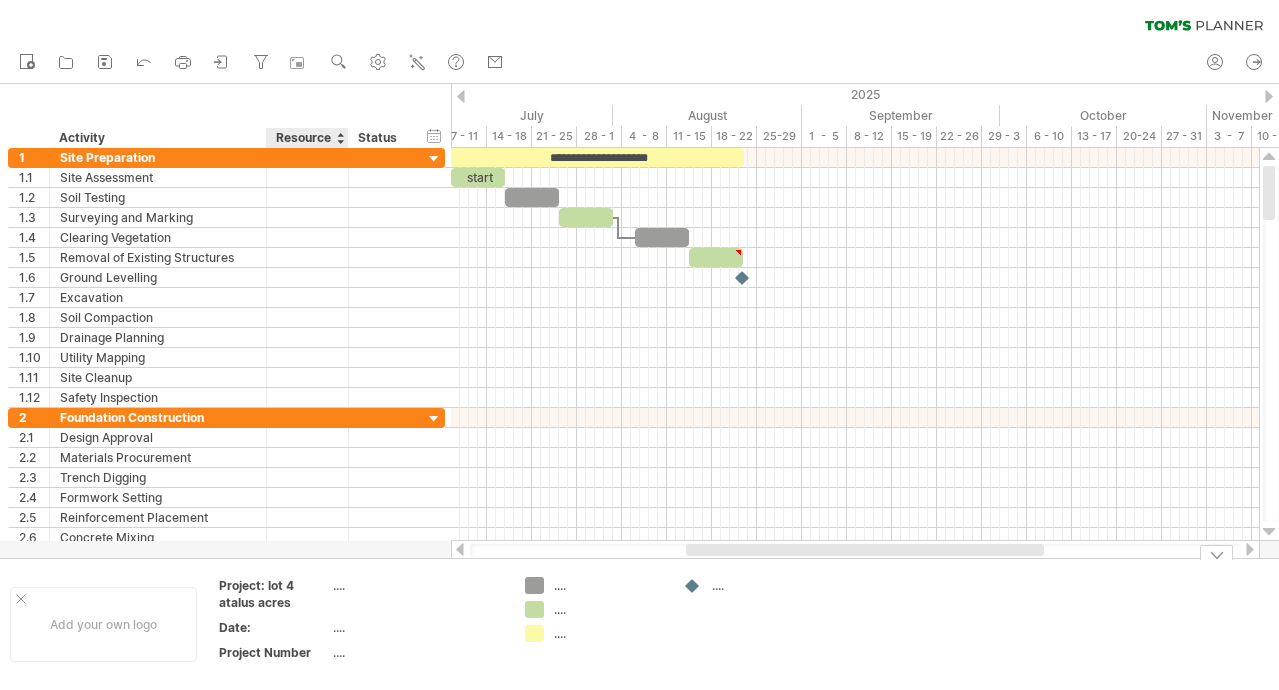 click on "...." at bounding box center [417, 585] 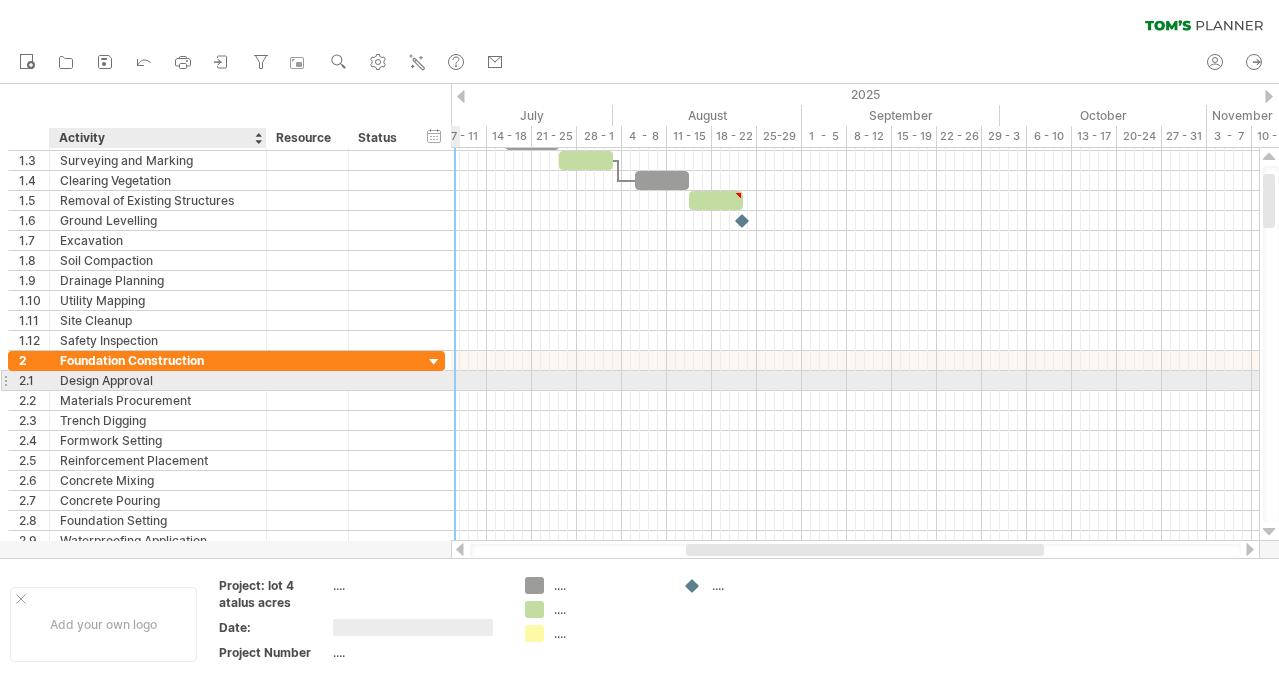 click on "Design Approval" at bounding box center (158, 380) 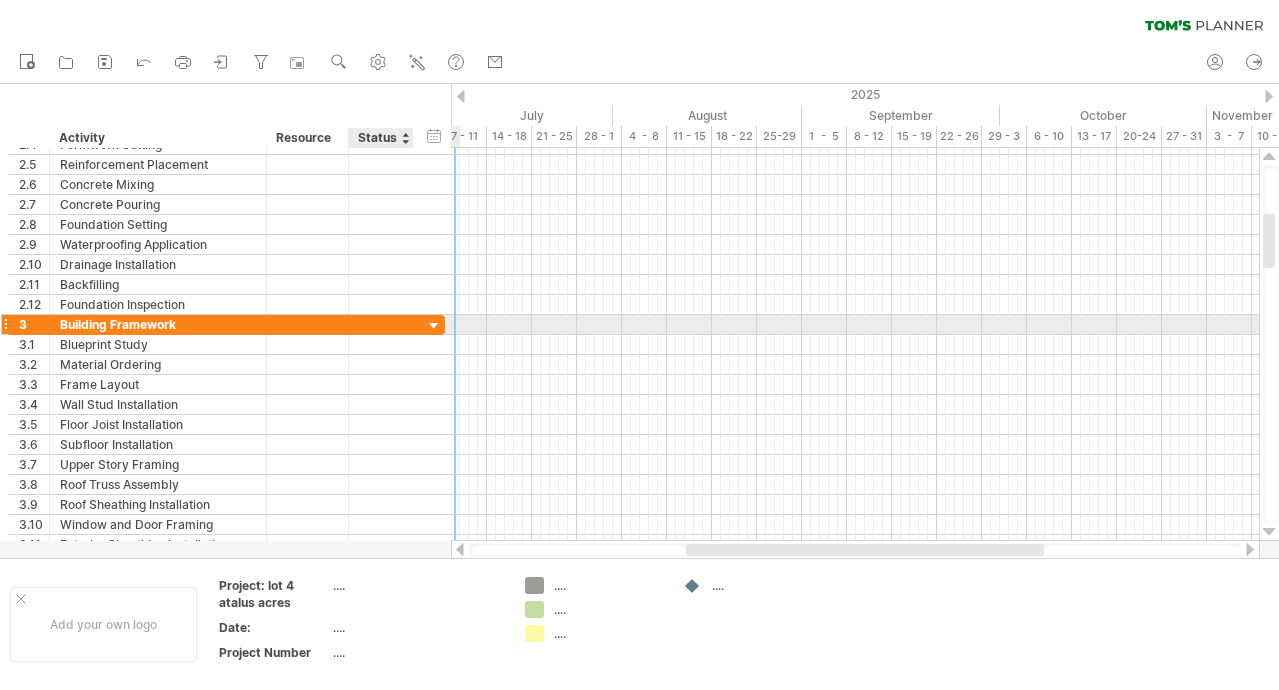 click at bounding box center [434, 326] 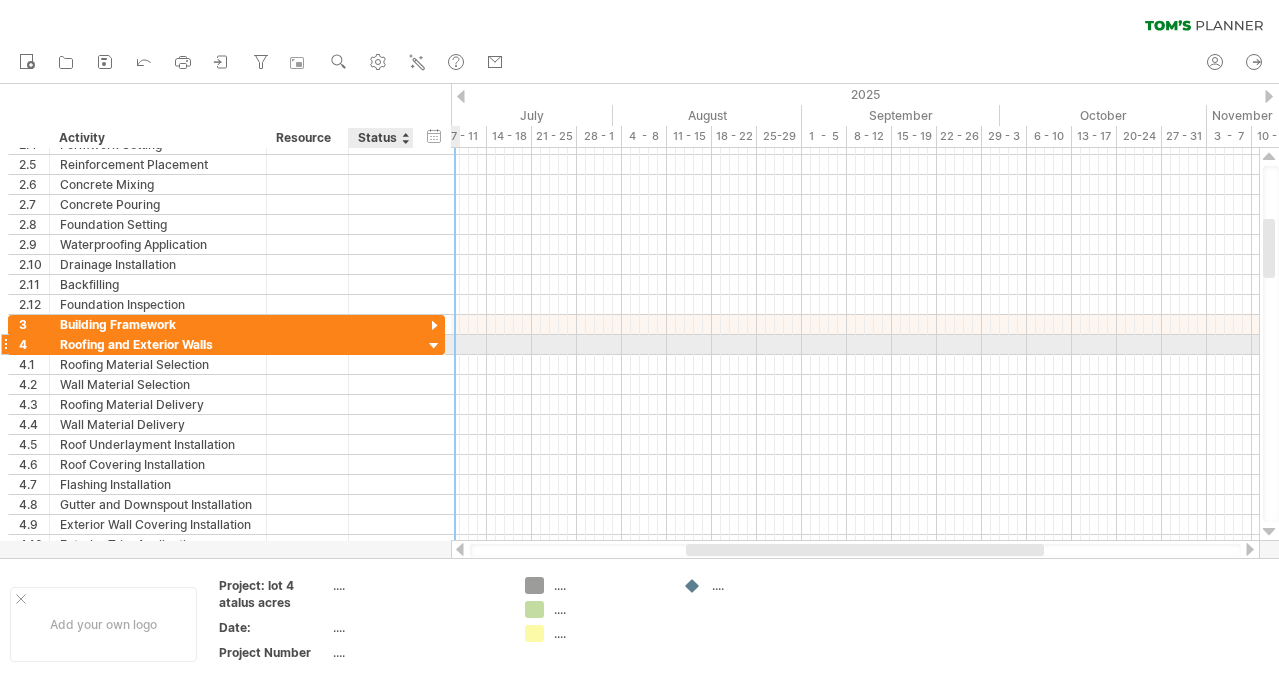 click at bounding box center [434, 346] 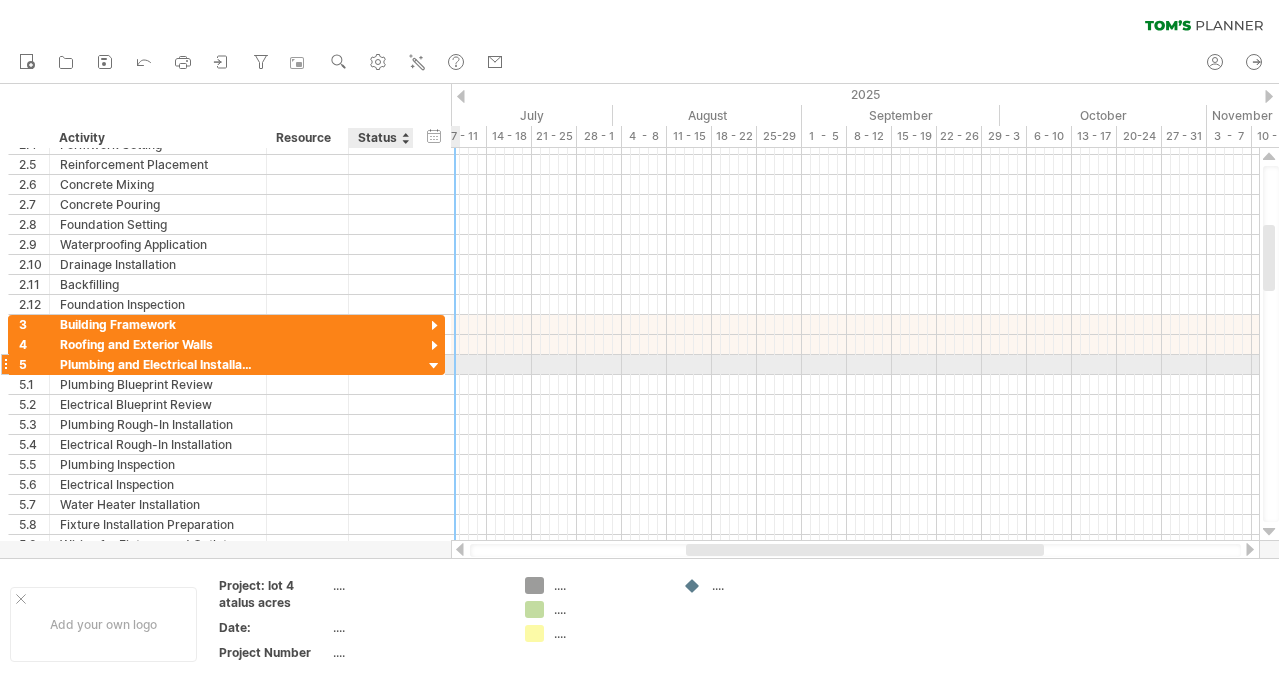 click at bounding box center (434, 366) 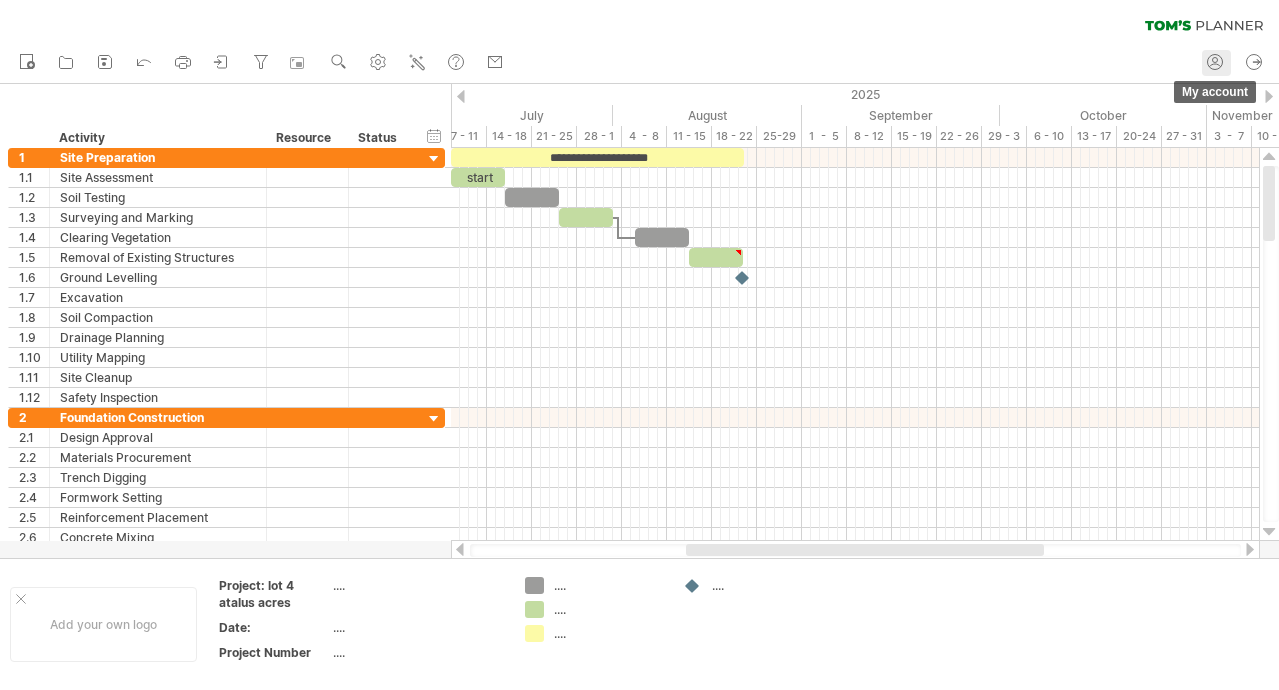 click on "my account" at bounding box center (1216, 63) 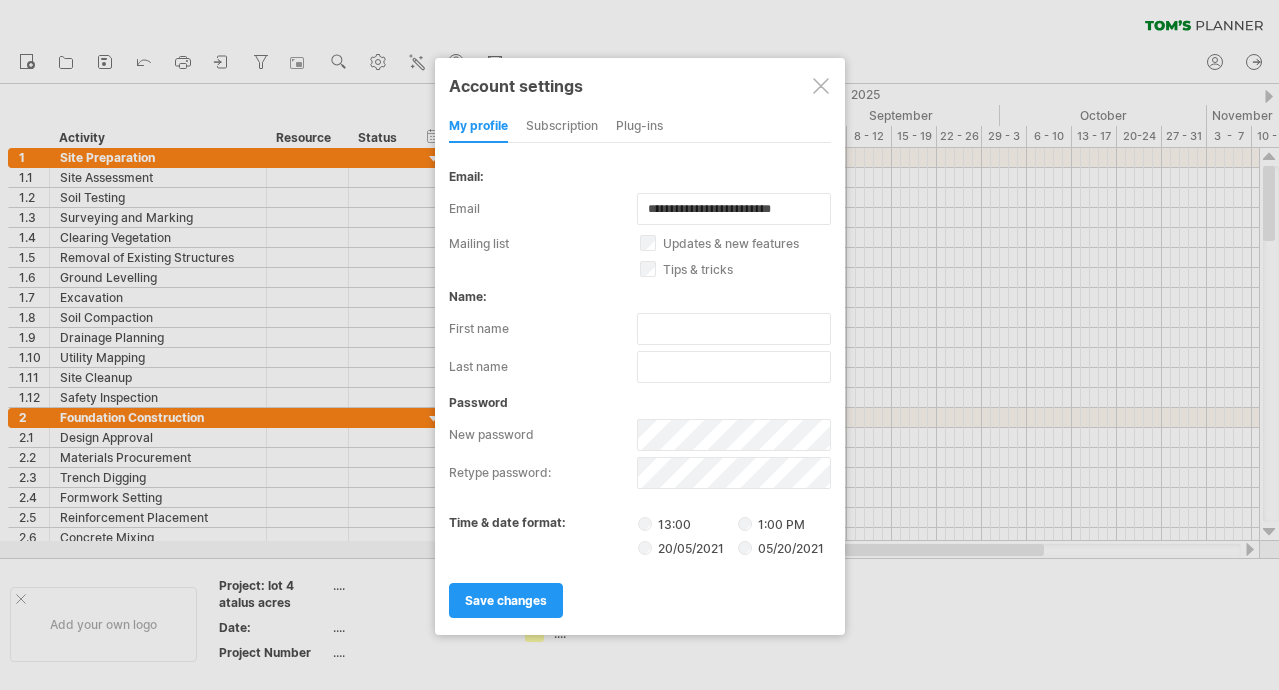 click on "subscription" at bounding box center [562, 127] 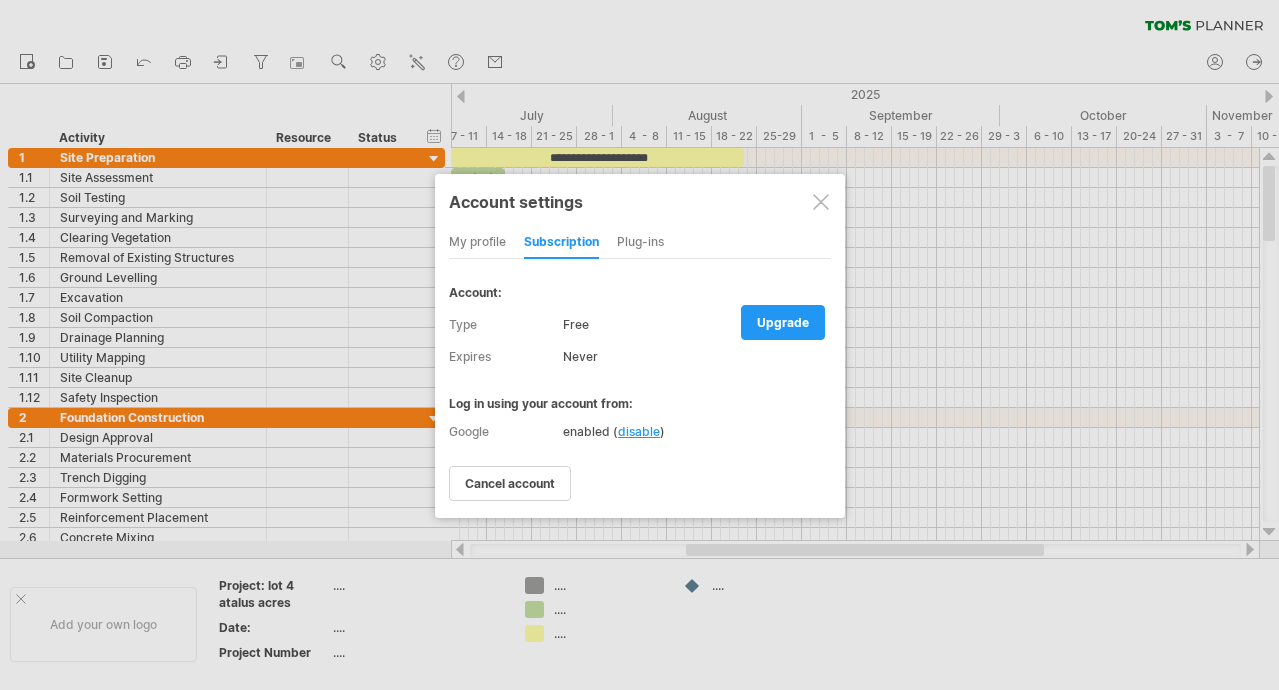 click on "my profile
subscription
Plug-ins
subscription
members
charts
We have kept [NAME]'s Planner as simple as possible. To fit your own requirements you can turn on/off the more advanced parts of [NAME]'s Planner in this section.
Expand/collapse all groups' button in toolbar
An extra button in the toolbar that allows you to expand or collapse all your groups at once:" at bounding box center (640, 363) 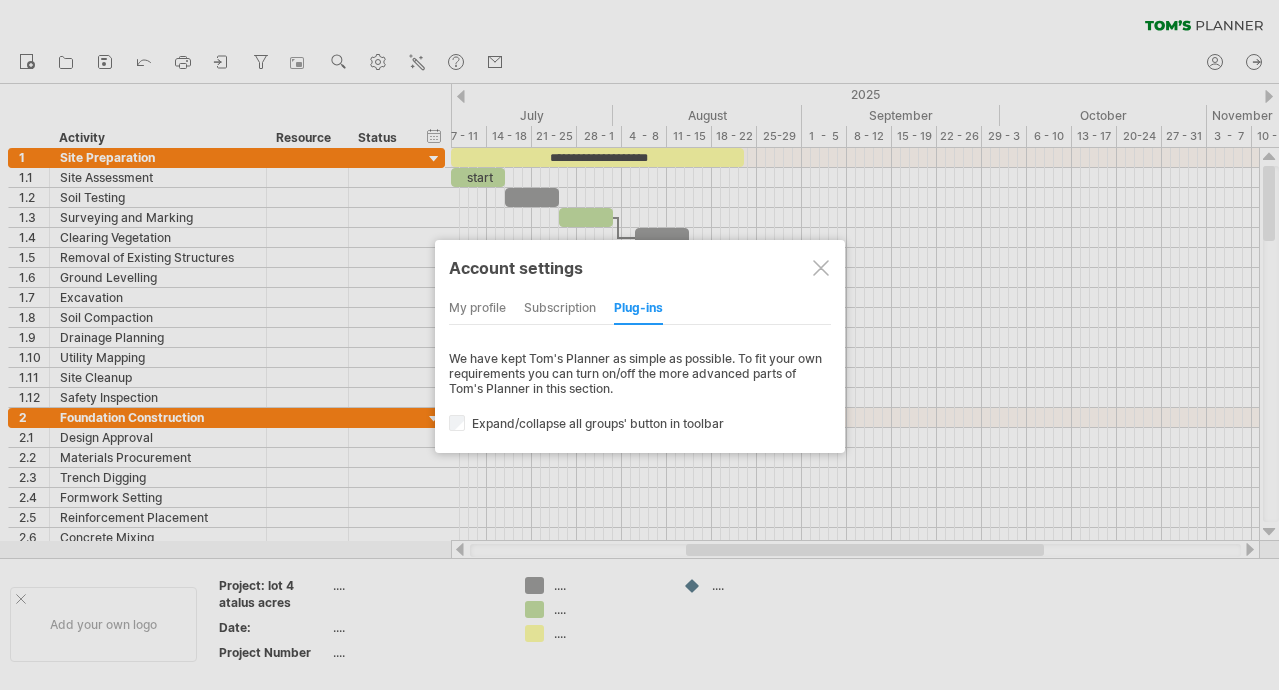 click on "subscription" at bounding box center (560, 309) 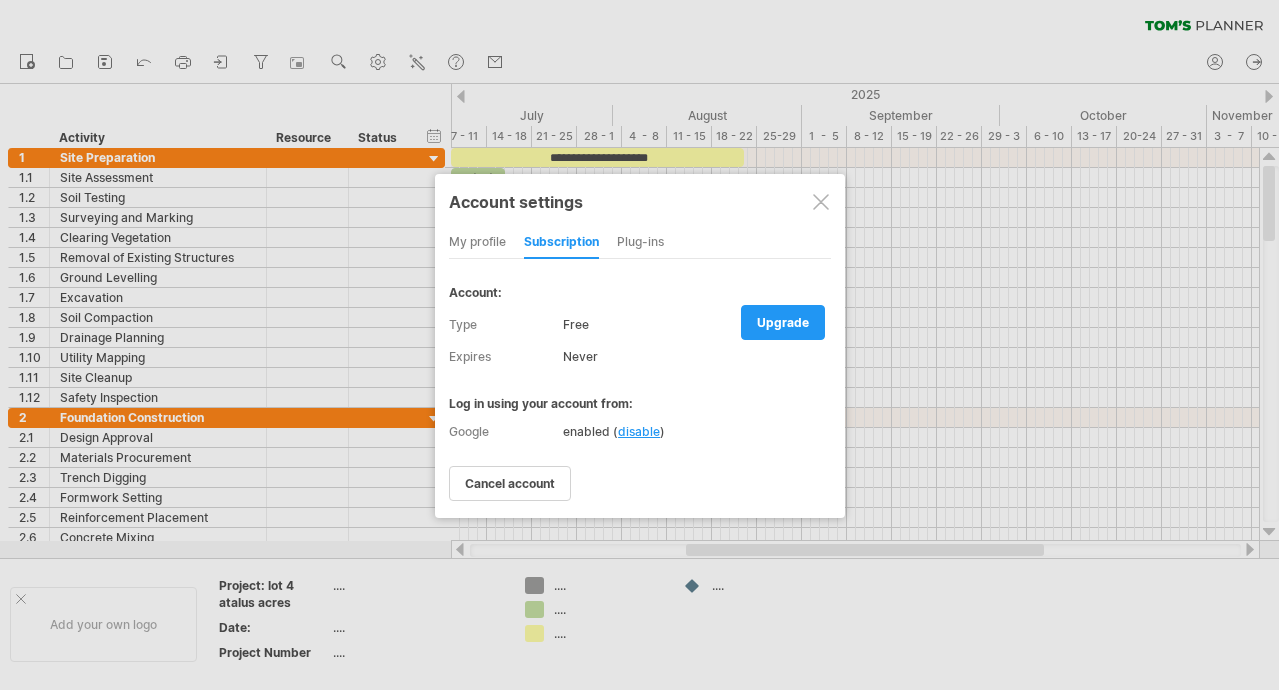 click on "my profile" at bounding box center [477, 243] 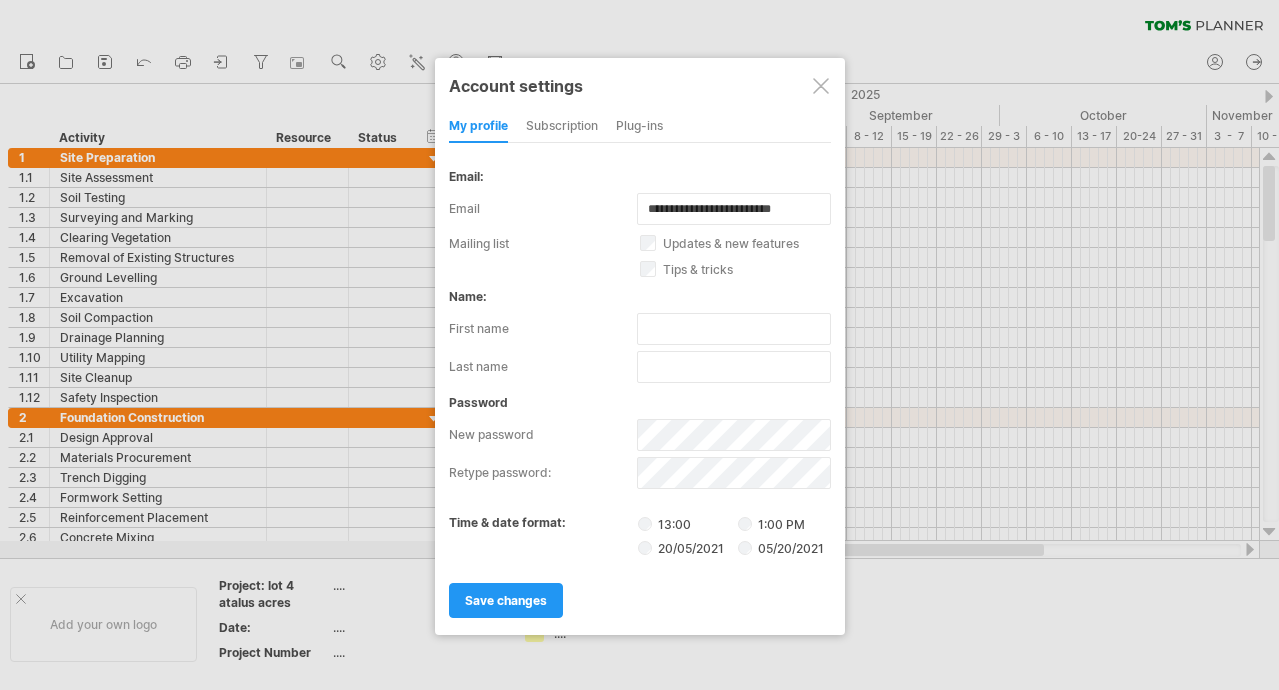 click at bounding box center [821, 86] 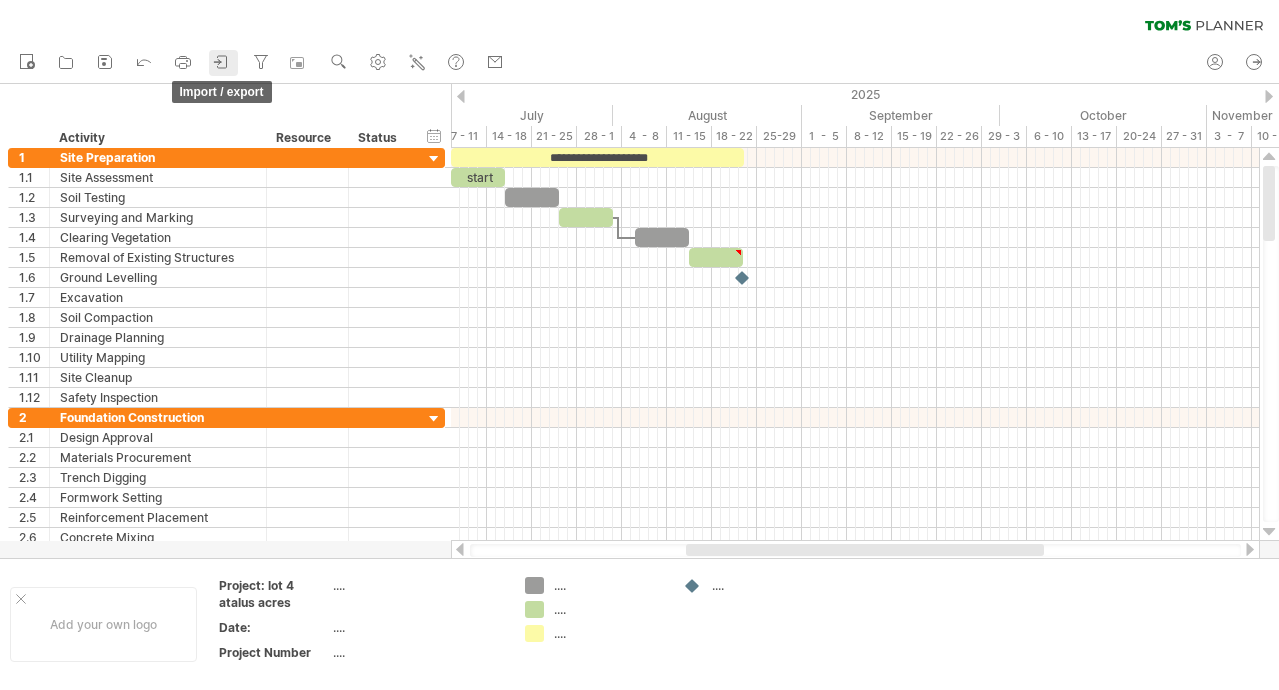 click at bounding box center [222, 62] 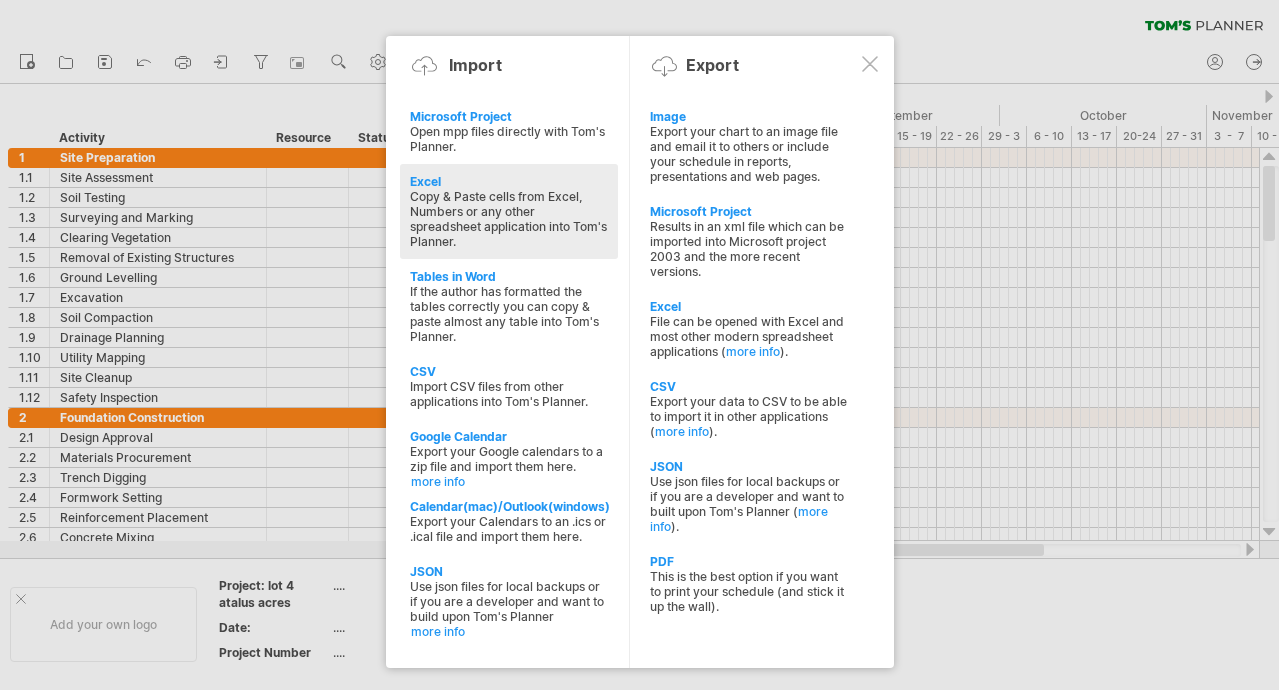 click on "Copy & Paste cells from Excel, Numbers or any other spreadsheet application into Tom's Planner." at bounding box center [509, 219] 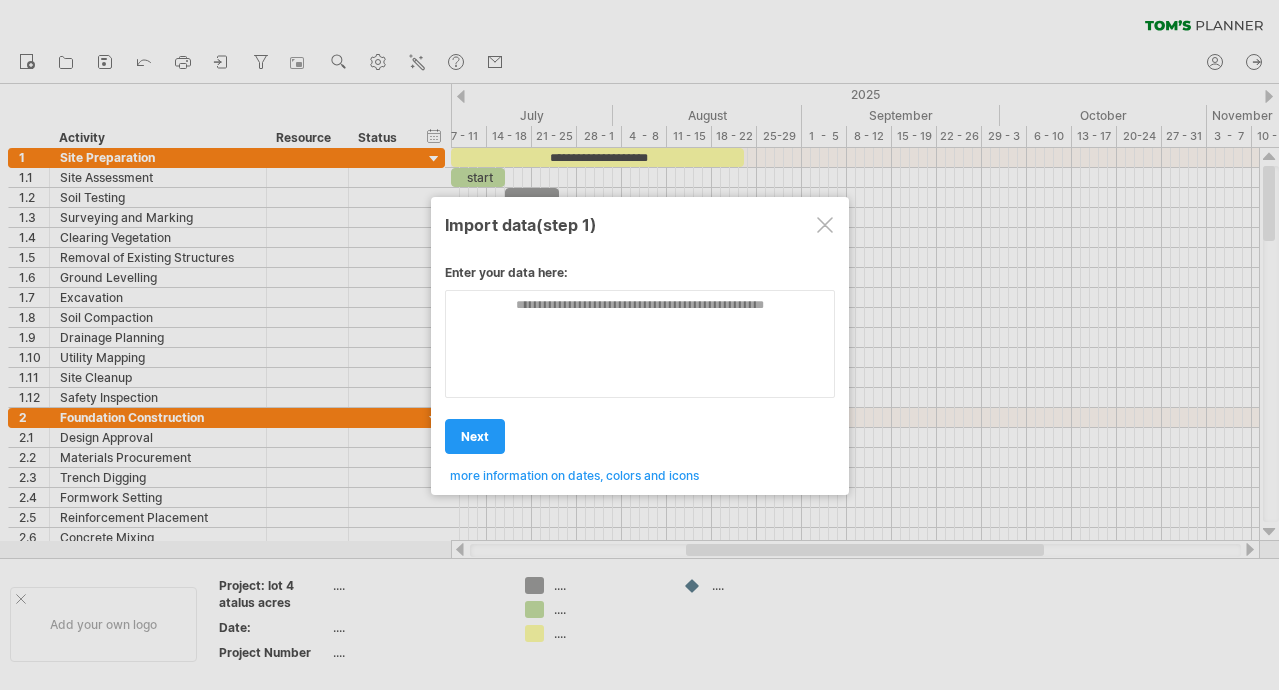 click on "Import data  (step 1)
Enter your data here:
Your data:
Weekend days
'
mon
tue
next next ." at bounding box center [640, 346] 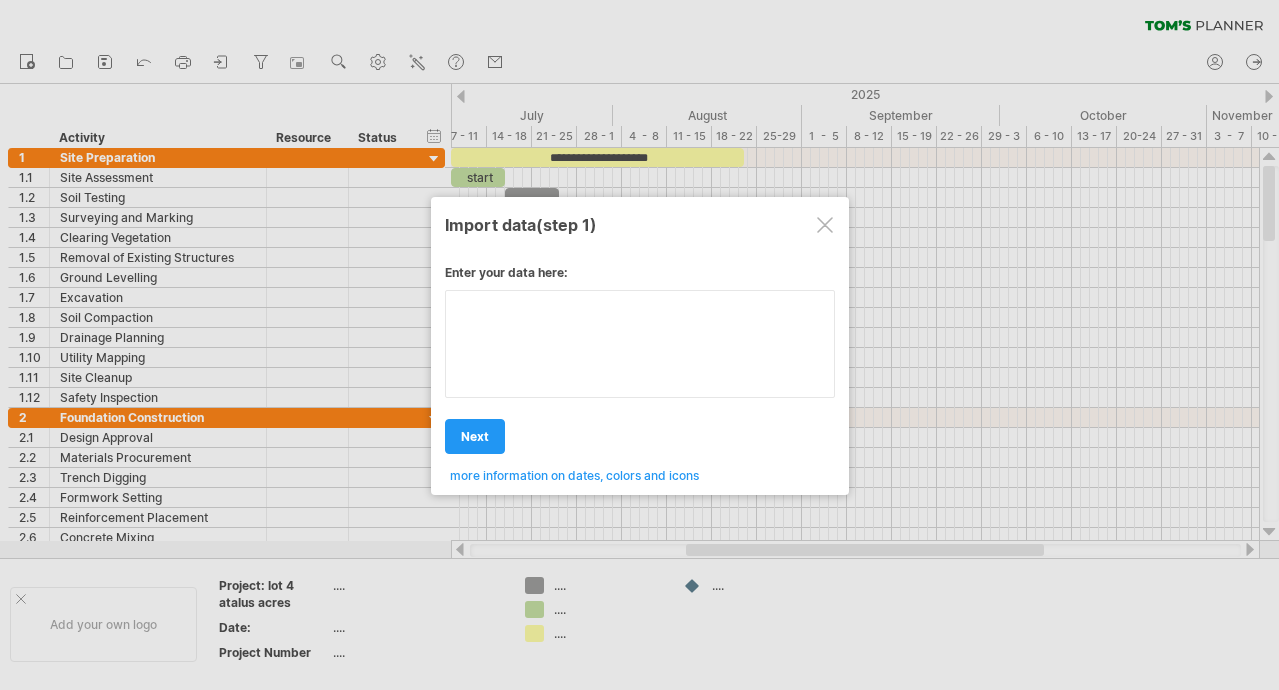 click on "Enter your data here:
Your data:
Weekend days
'
mon
tue
Hide weekend days" at bounding box center [640, 366] 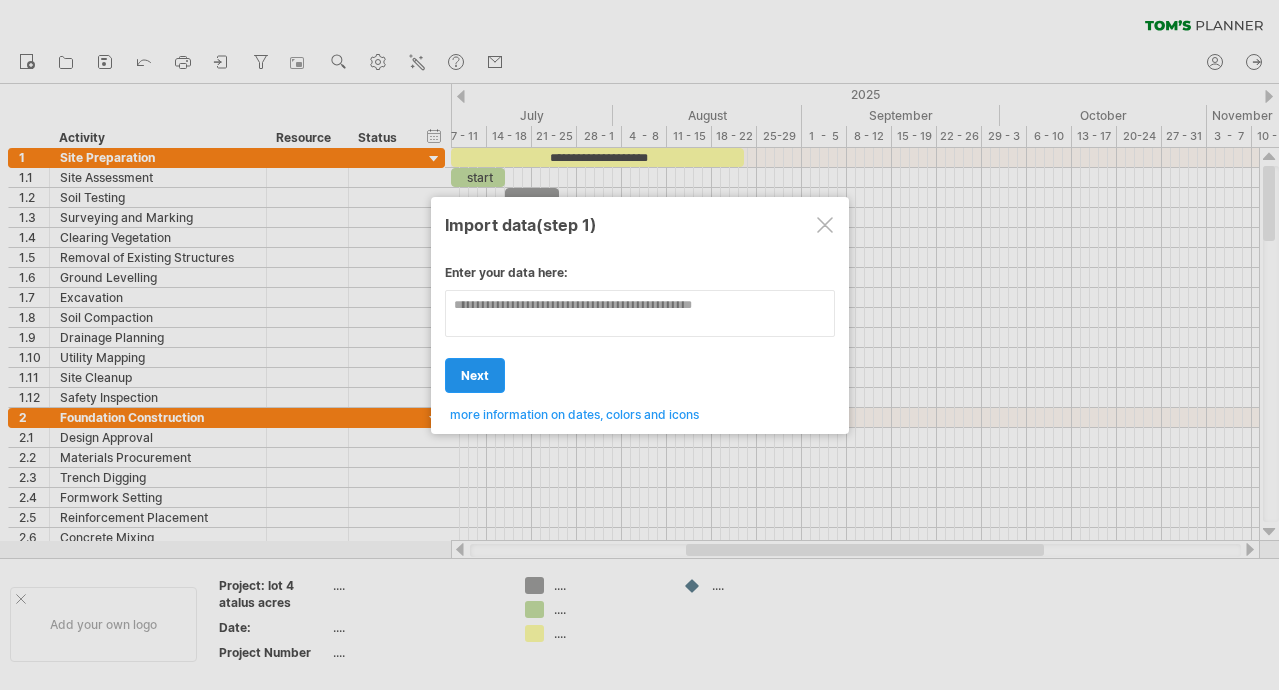 click on "Enter your data here:
Your data:
Weekend days
'
mon
tue
Hide weekend days" at bounding box center [640, 336] 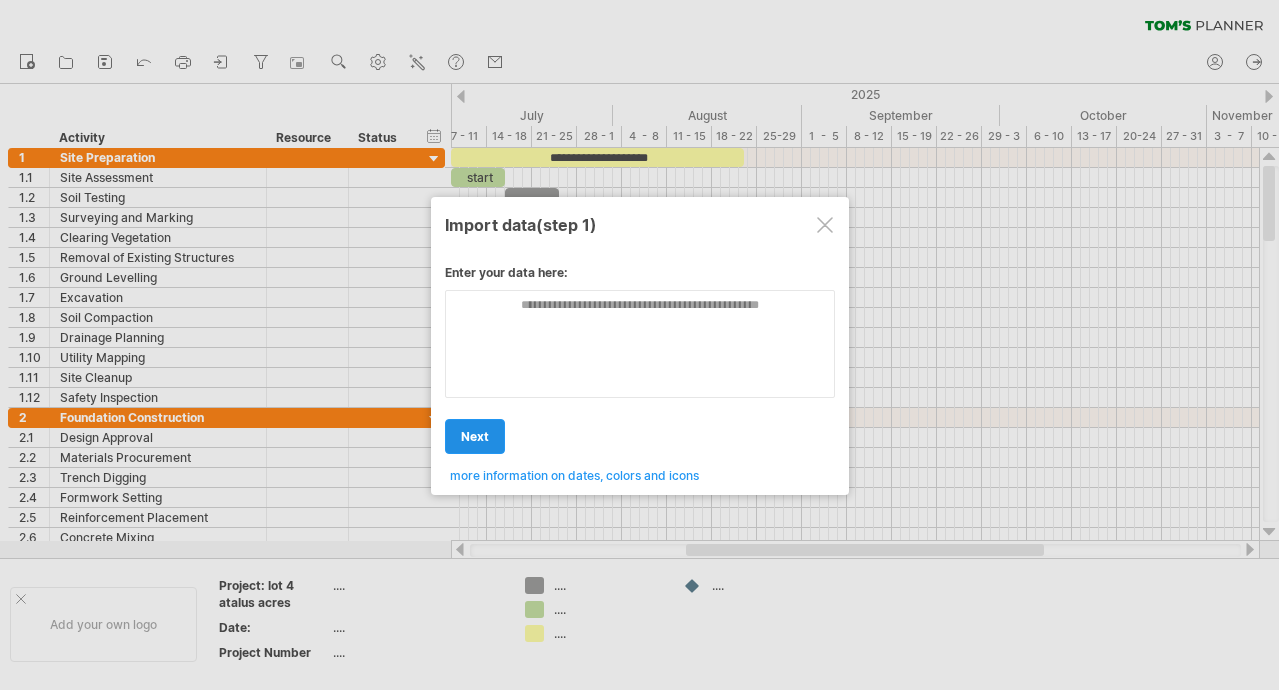 click on "next" at bounding box center [475, 436] 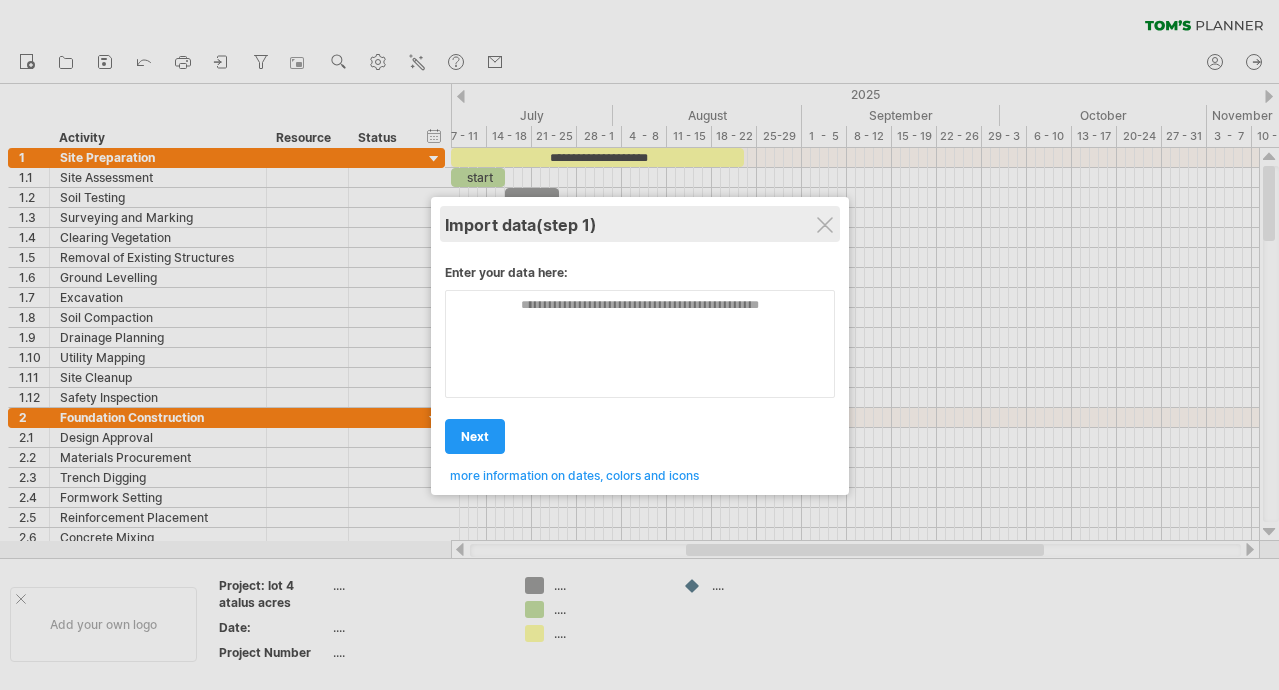 click on "Import data  (step 1)" at bounding box center (640, 224) 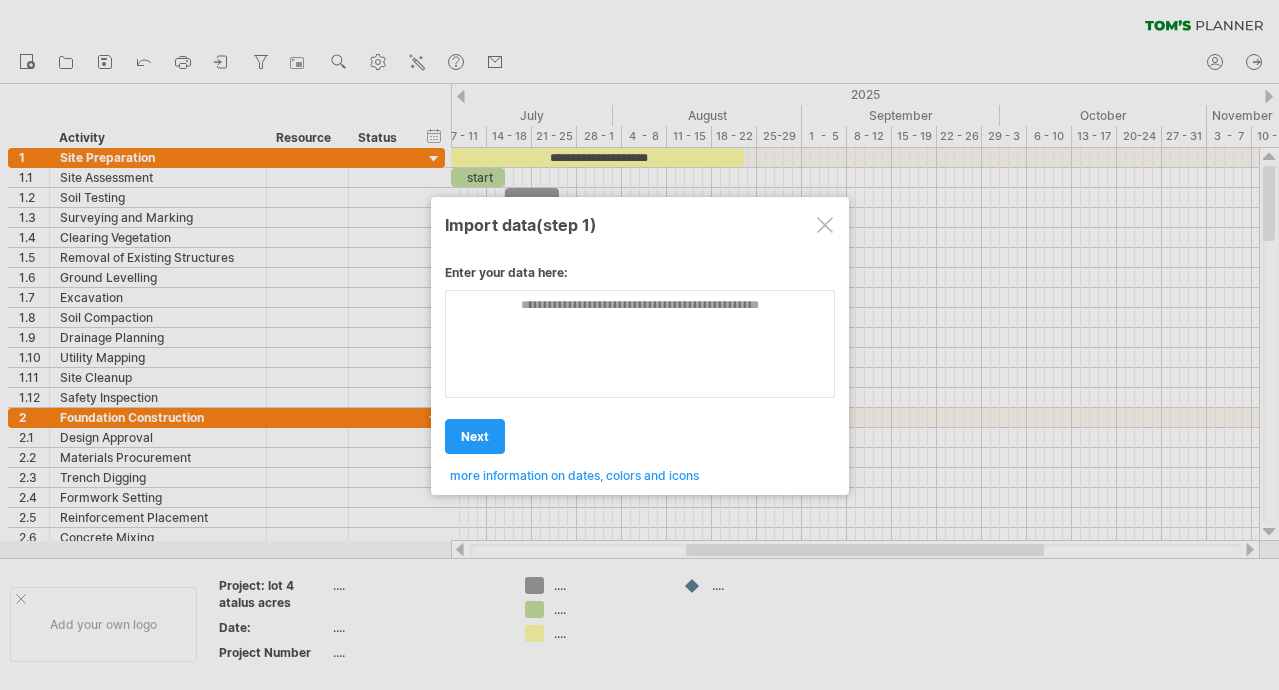 click at bounding box center [825, 225] 